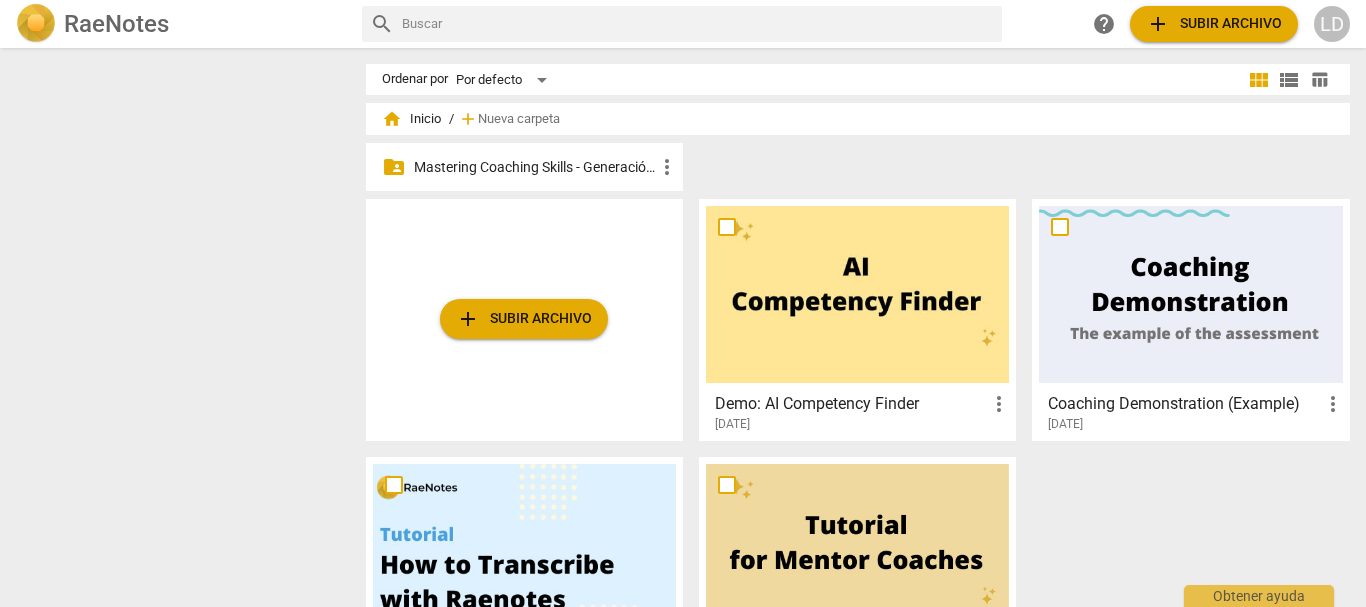 scroll, scrollTop: 0, scrollLeft: 0, axis: both 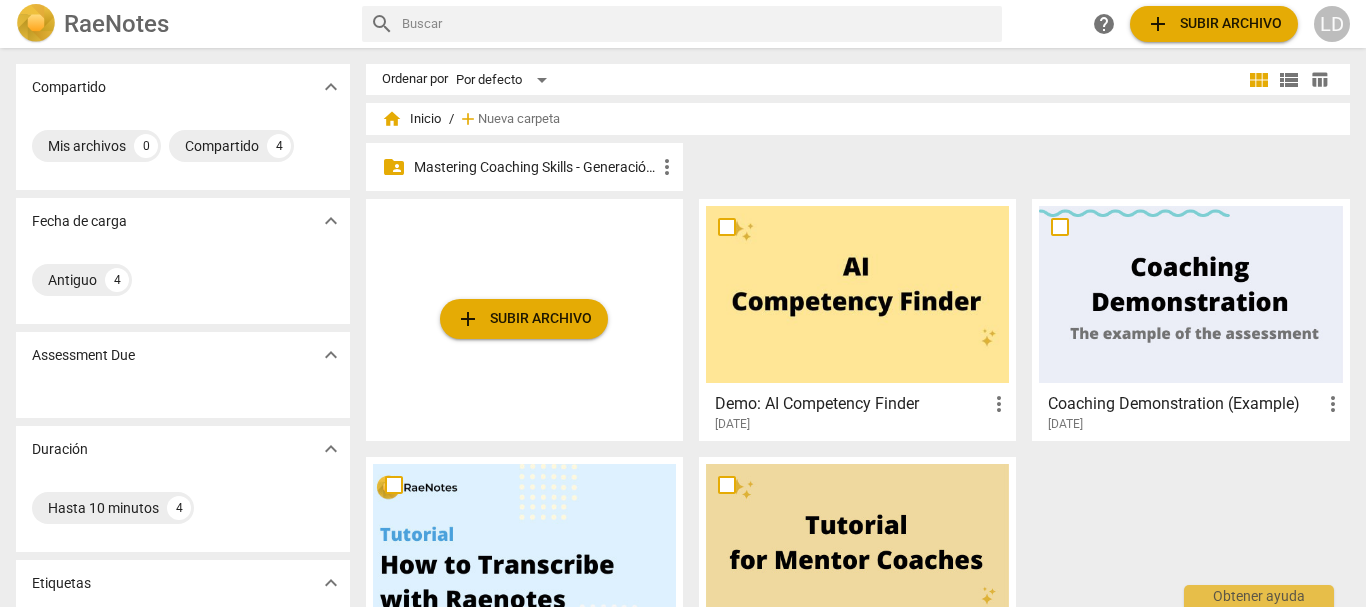 click on "Mastering Coaching Skills - Generación 31" at bounding box center [534, 167] 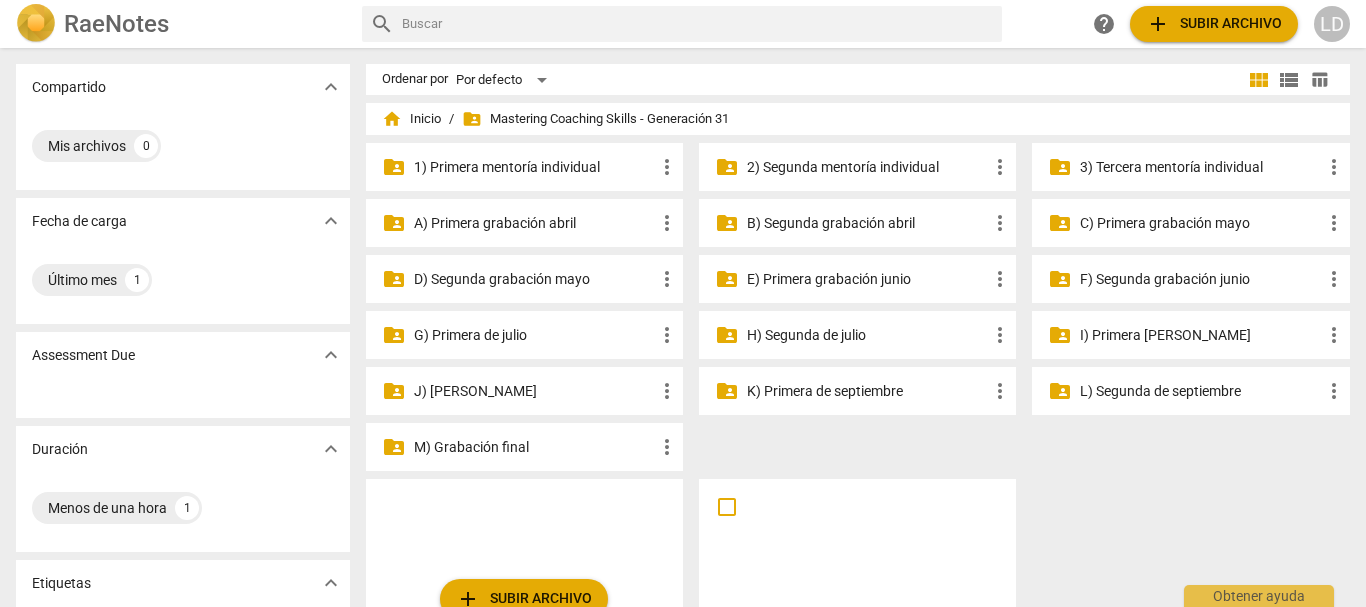 click on "2) Segunda mentoría individual" at bounding box center [867, 167] 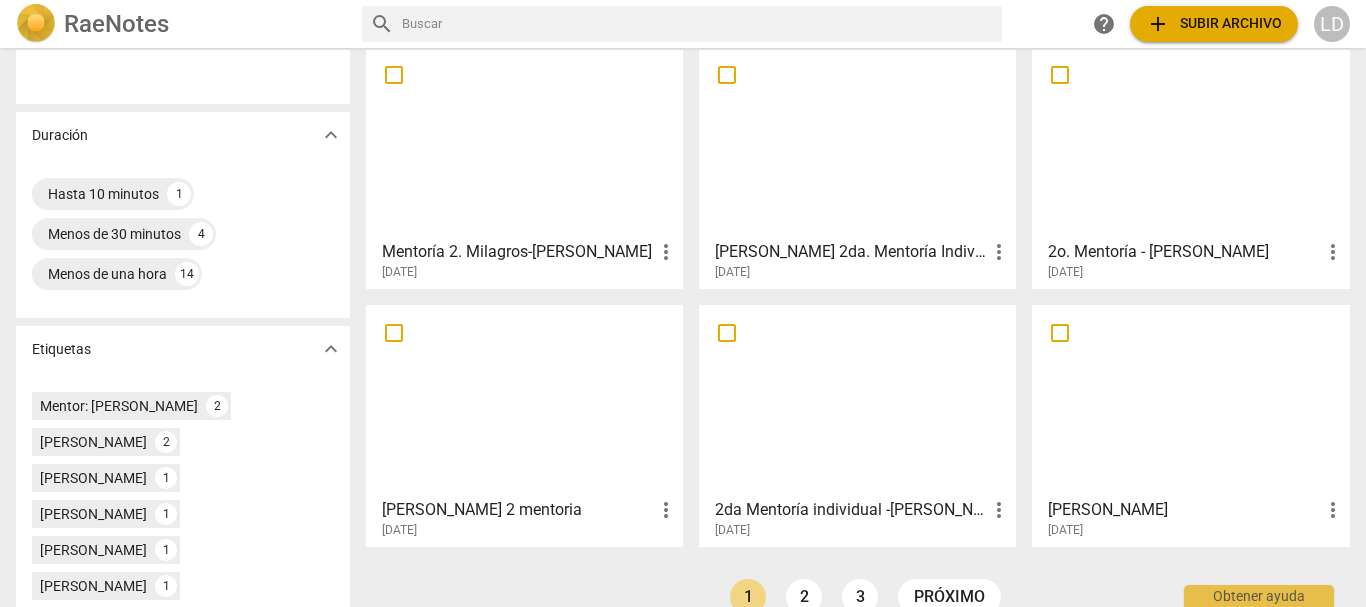 scroll, scrollTop: 400, scrollLeft: 0, axis: vertical 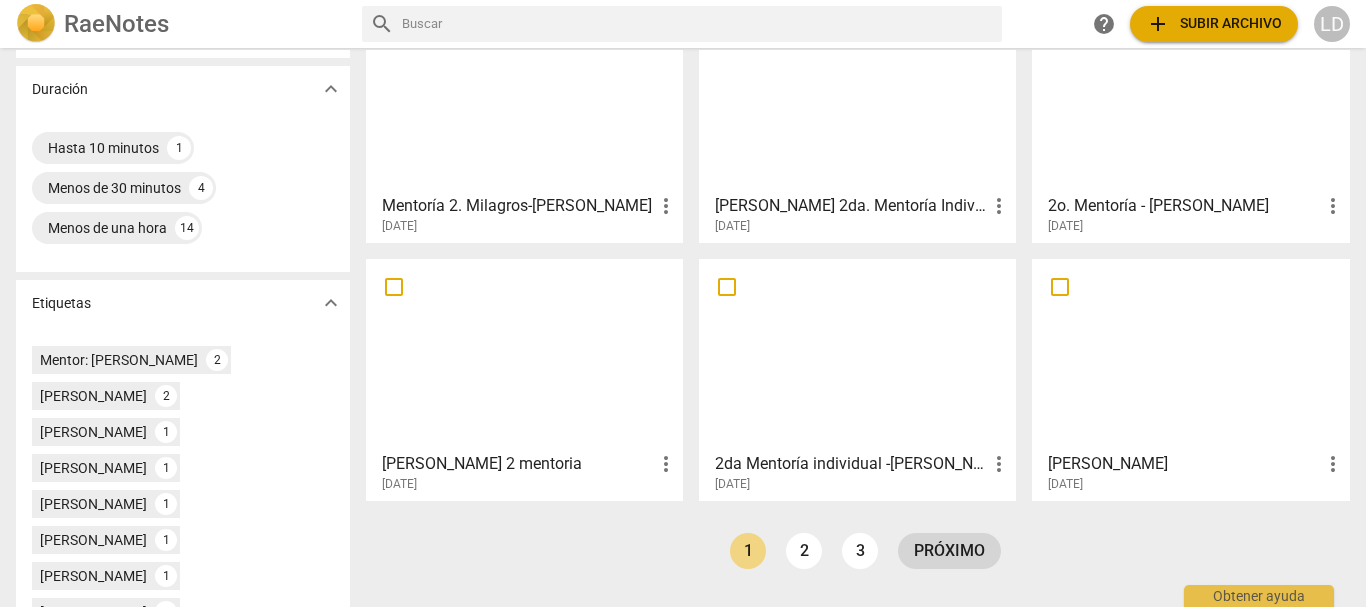 click on "próximo" at bounding box center (949, 551) 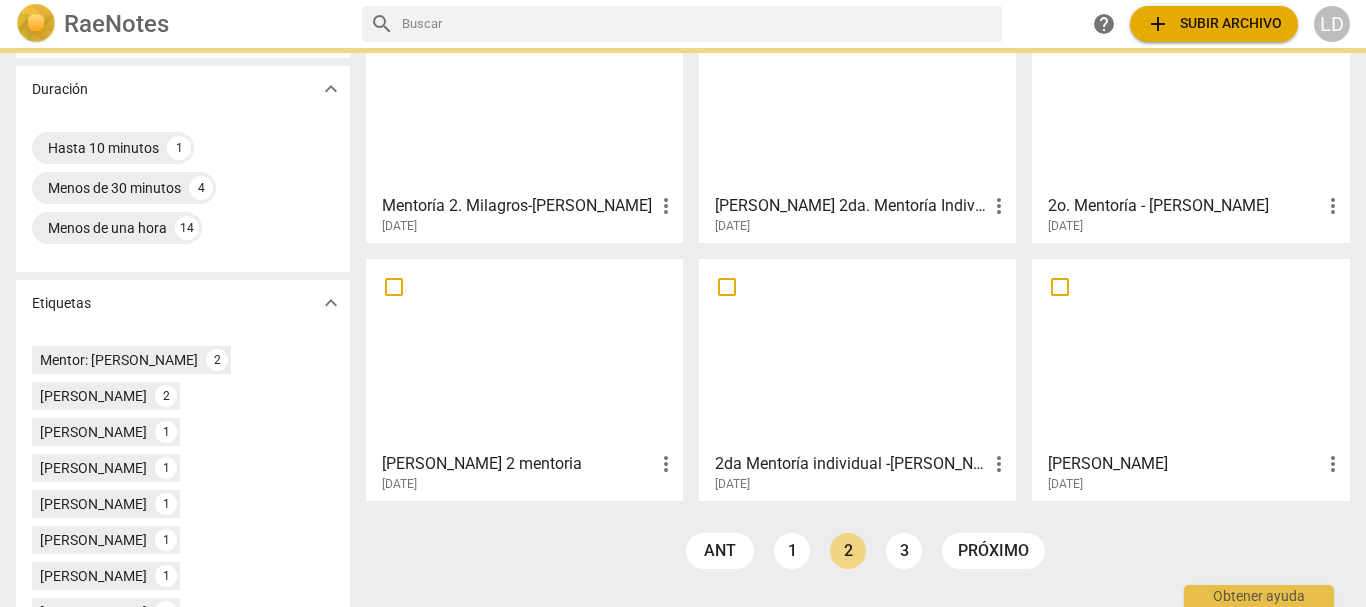 scroll, scrollTop: 0, scrollLeft: 0, axis: both 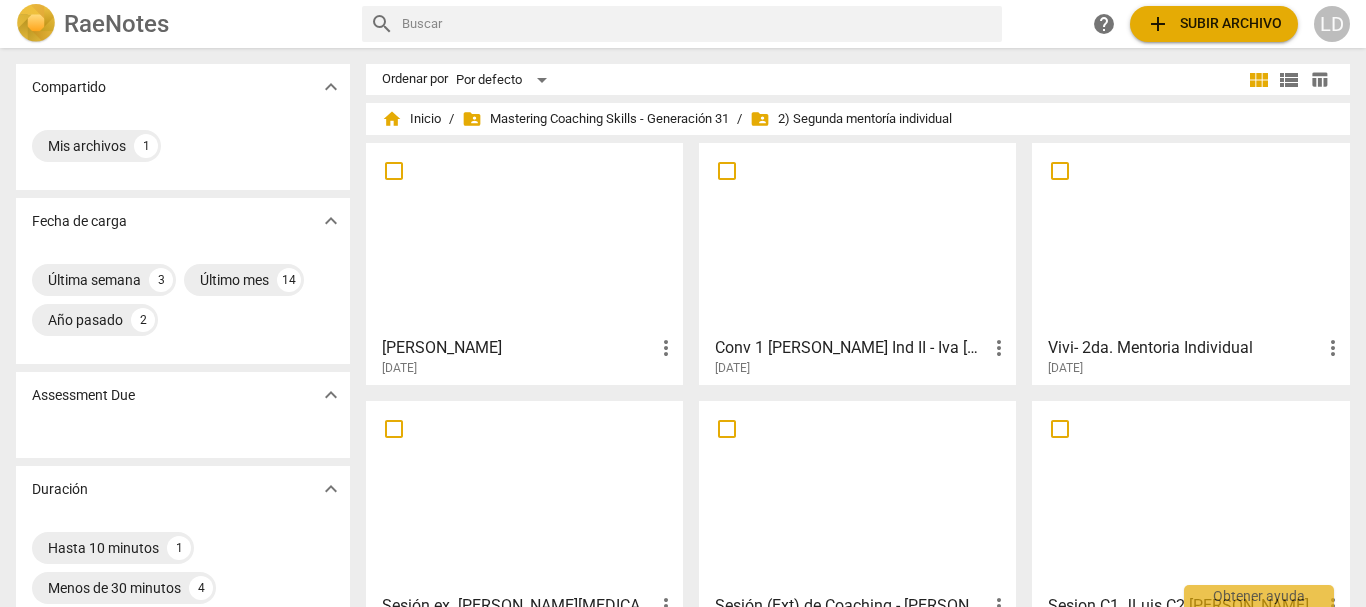 click on "[PERSON_NAME]" at bounding box center [518, 348] 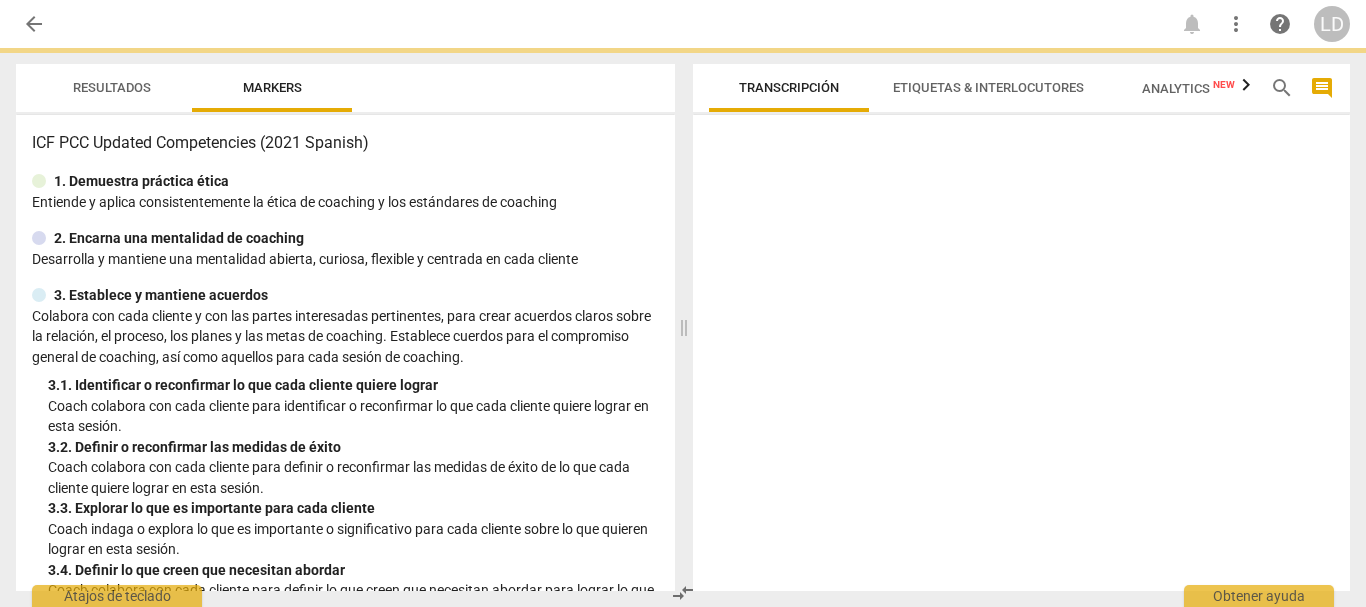 click on "arrow_back" at bounding box center (34, 24) 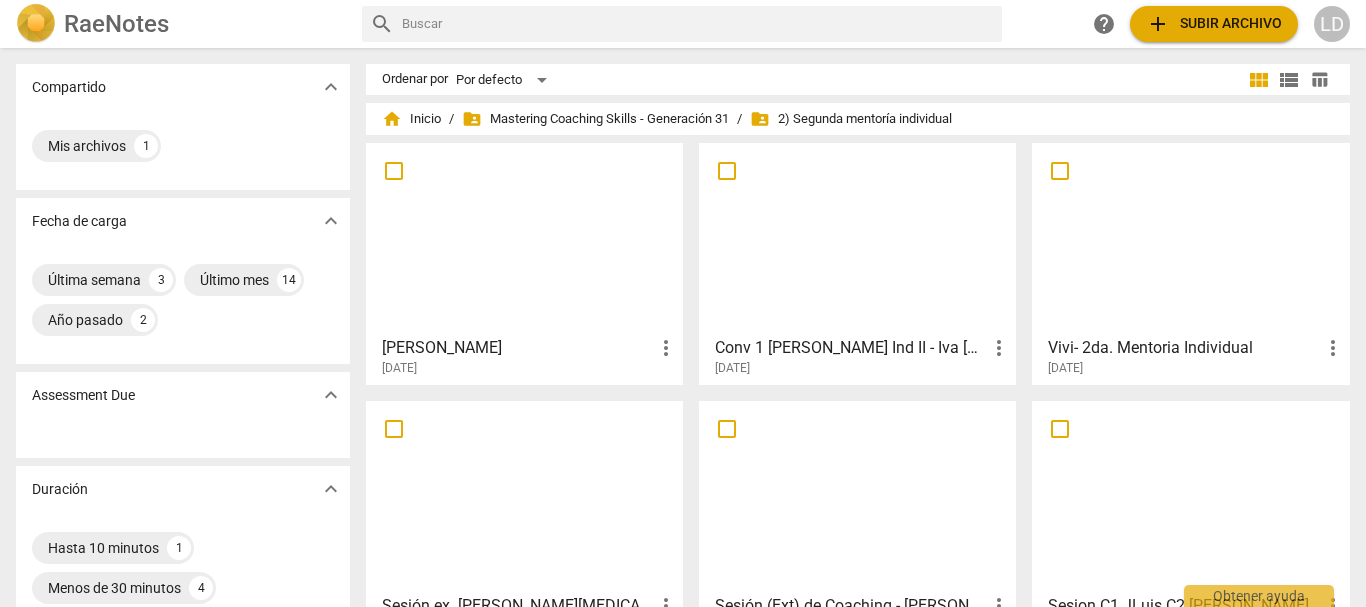 click on "Conv 1 [PERSON_NAME] Ind II - Iva [PERSON_NAME]" at bounding box center (851, 348) 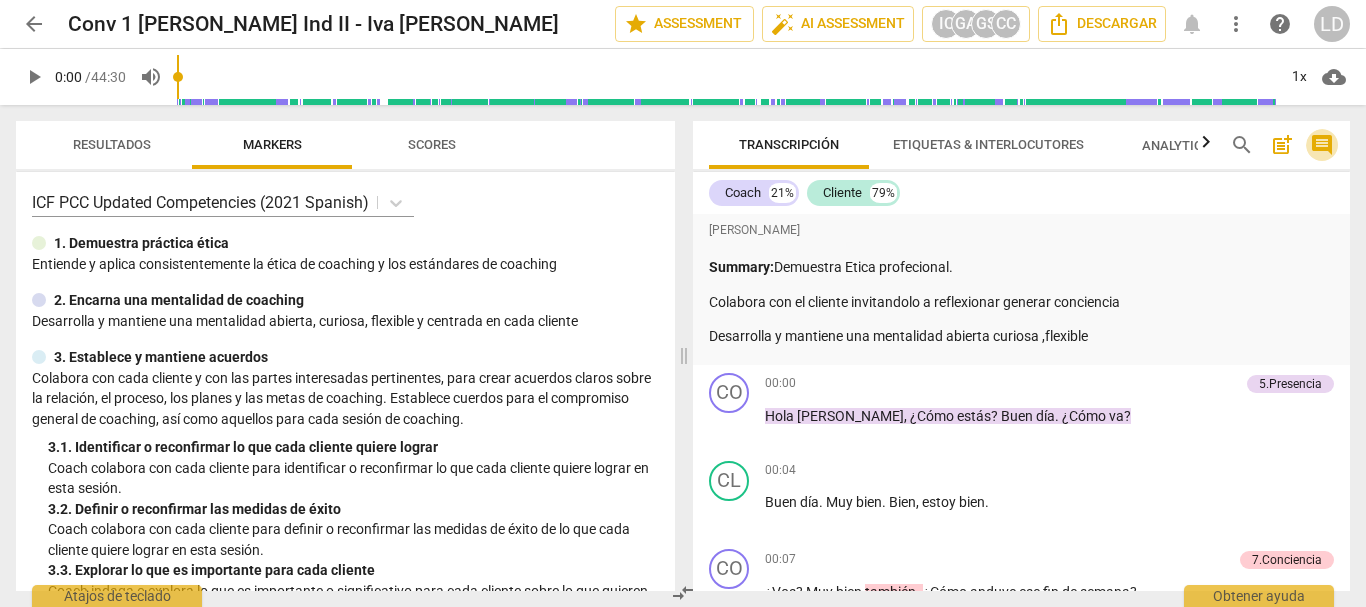 click on "comment" at bounding box center (1322, 145) 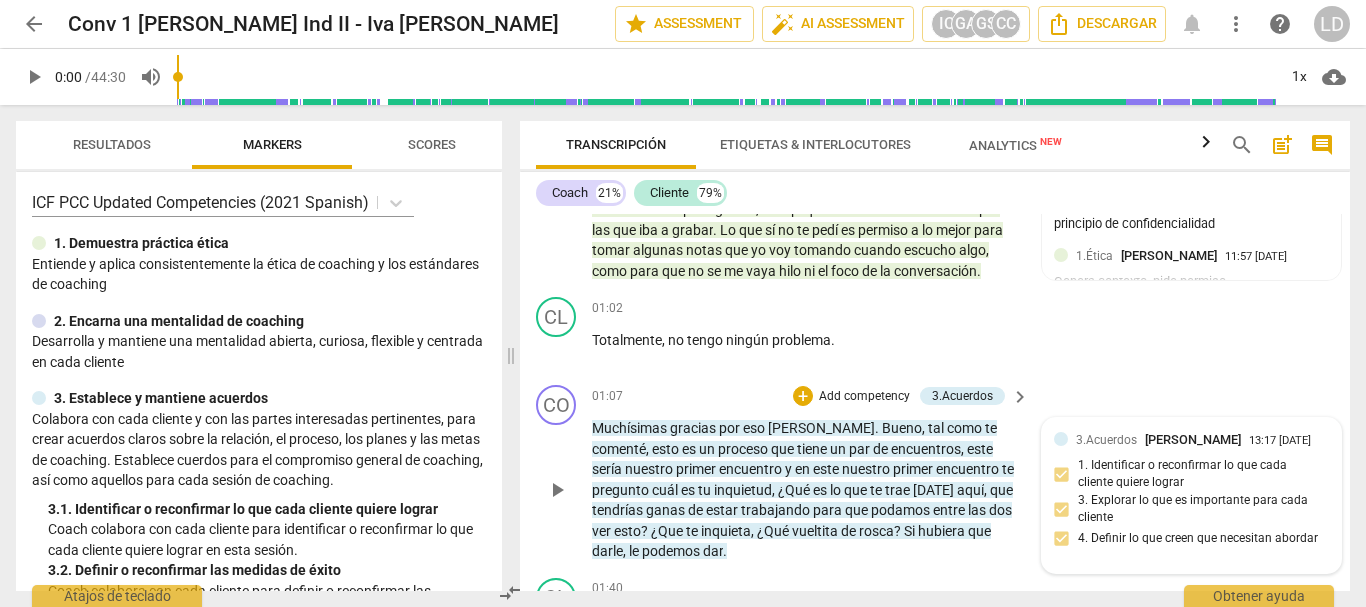 scroll, scrollTop: 700, scrollLeft: 0, axis: vertical 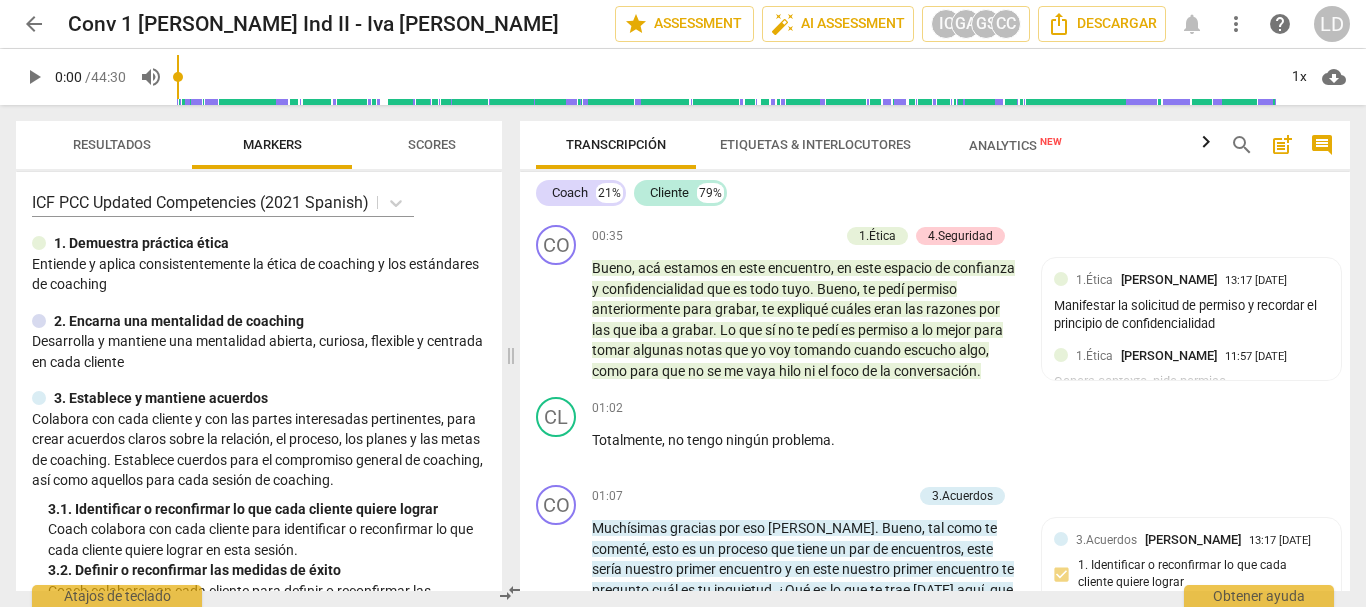 click on "arrow_back" at bounding box center [34, 24] 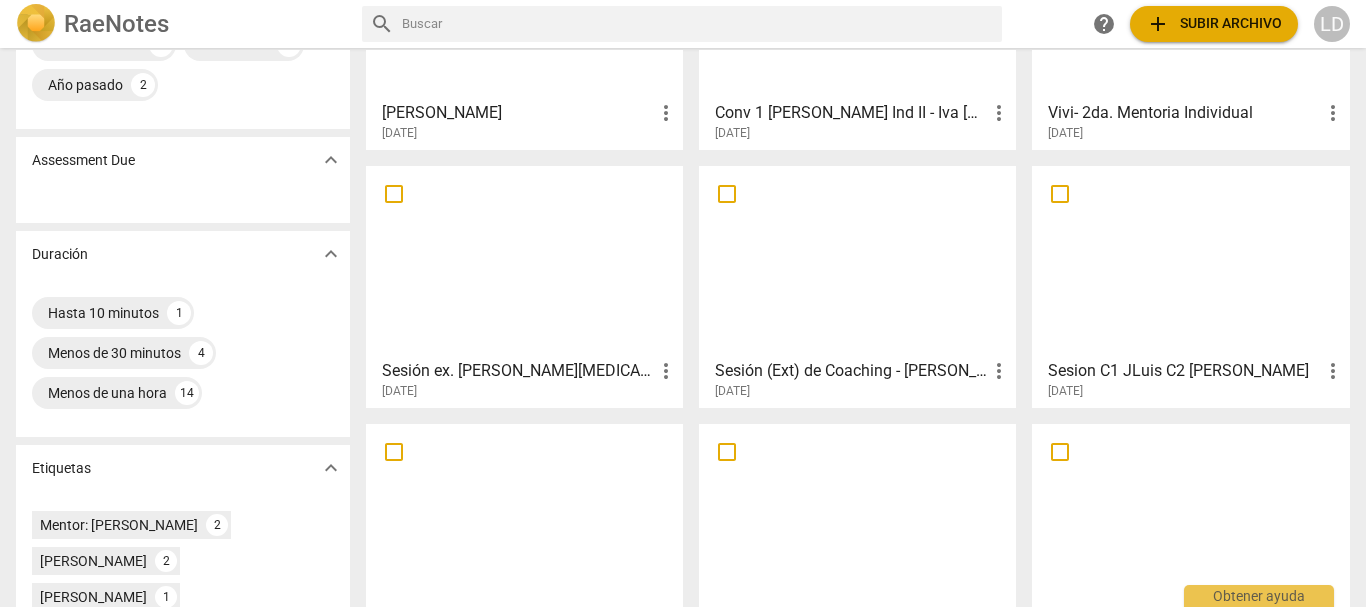 scroll, scrollTop: 200, scrollLeft: 0, axis: vertical 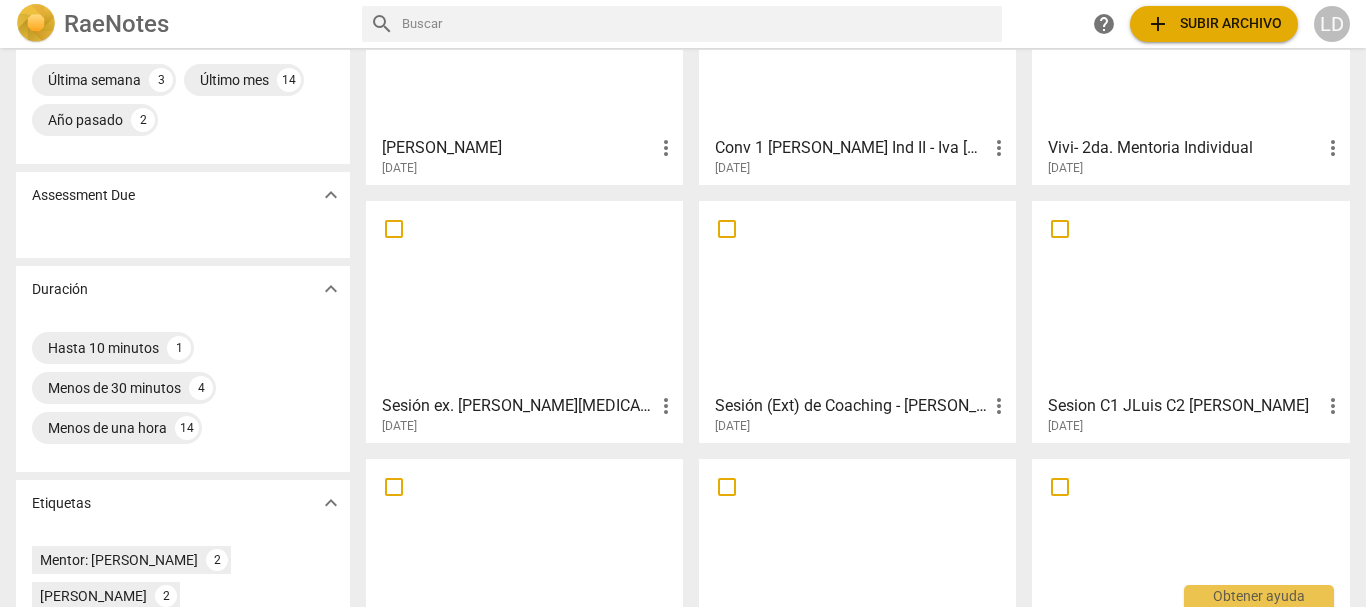 click on "Vivi- 2da. Mentoria Individual" at bounding box center [1184, 148] 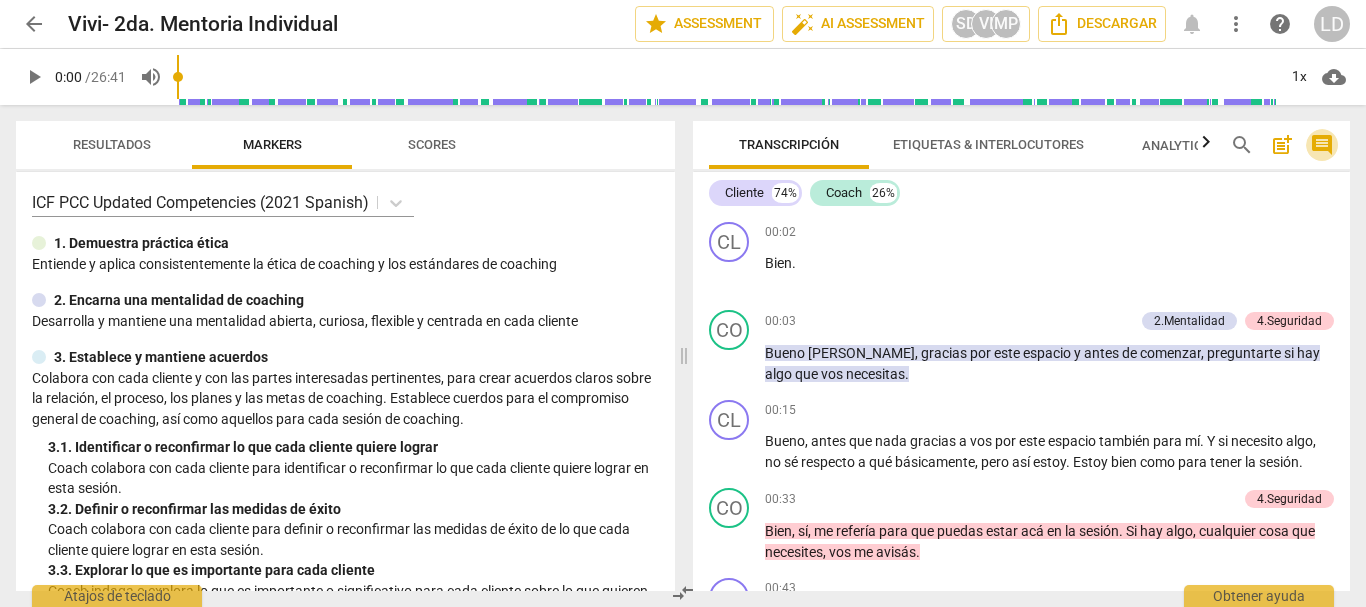 click on "comment" at bounding box center (1322, 145) 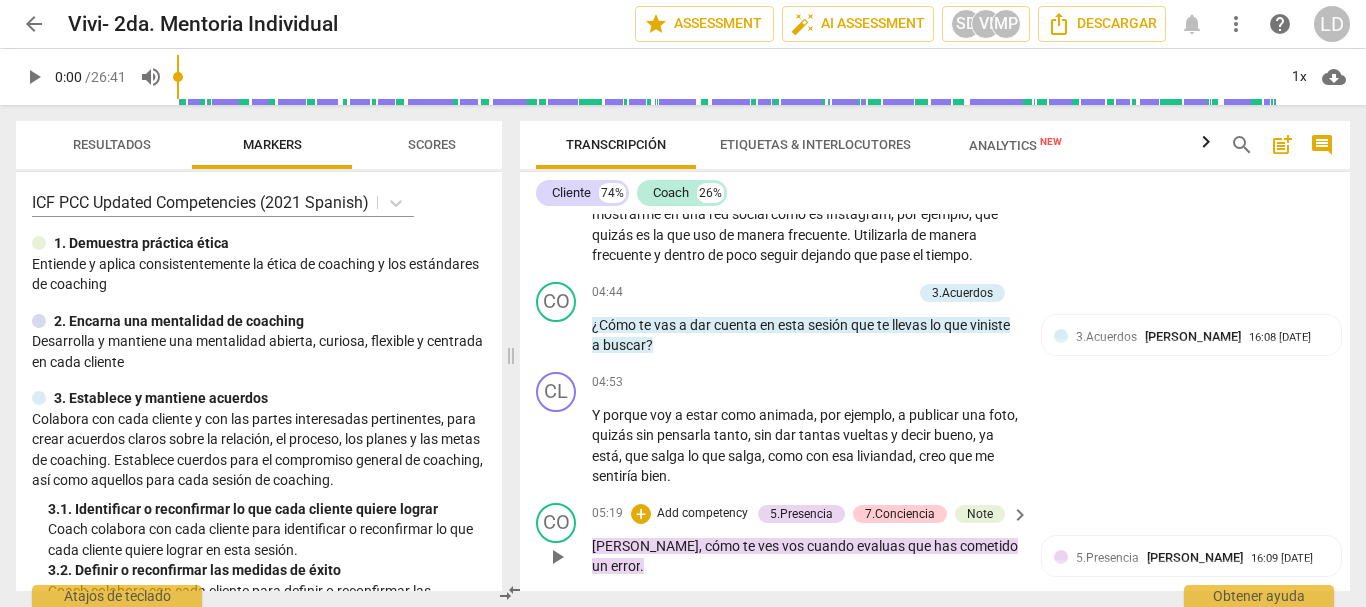 scroll, scrollTop: 1700, scrollLeft: 0, axis: vertical 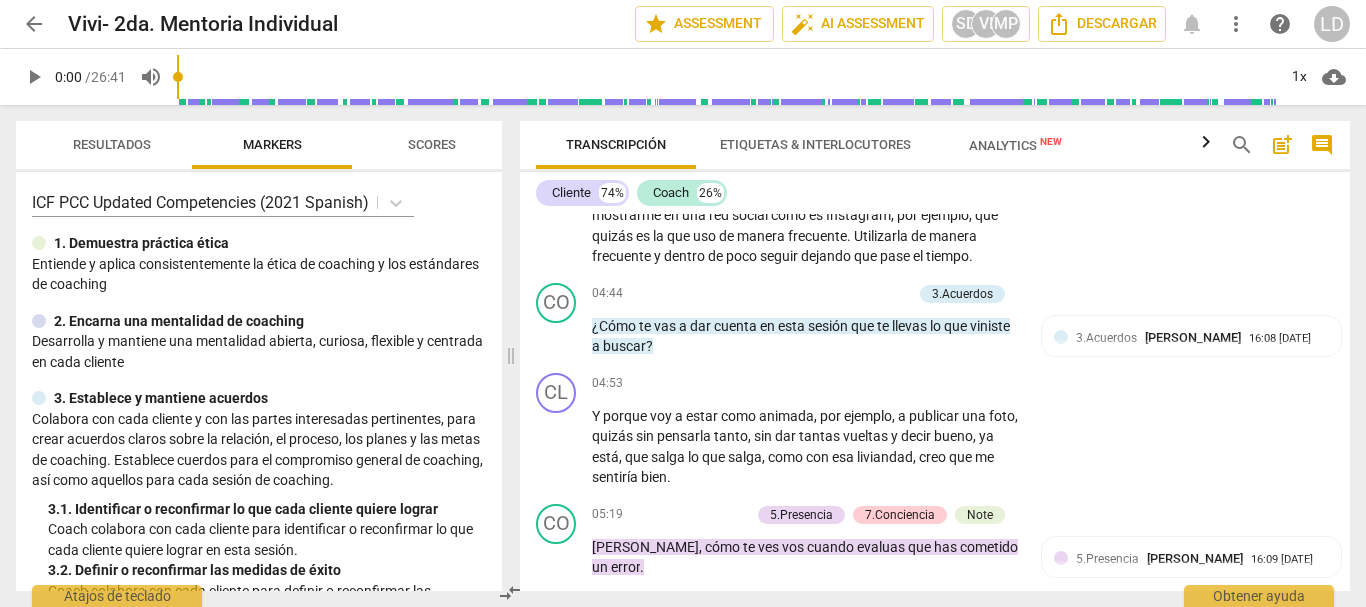 click on "arrow_back" at bounding box center [34, 24] 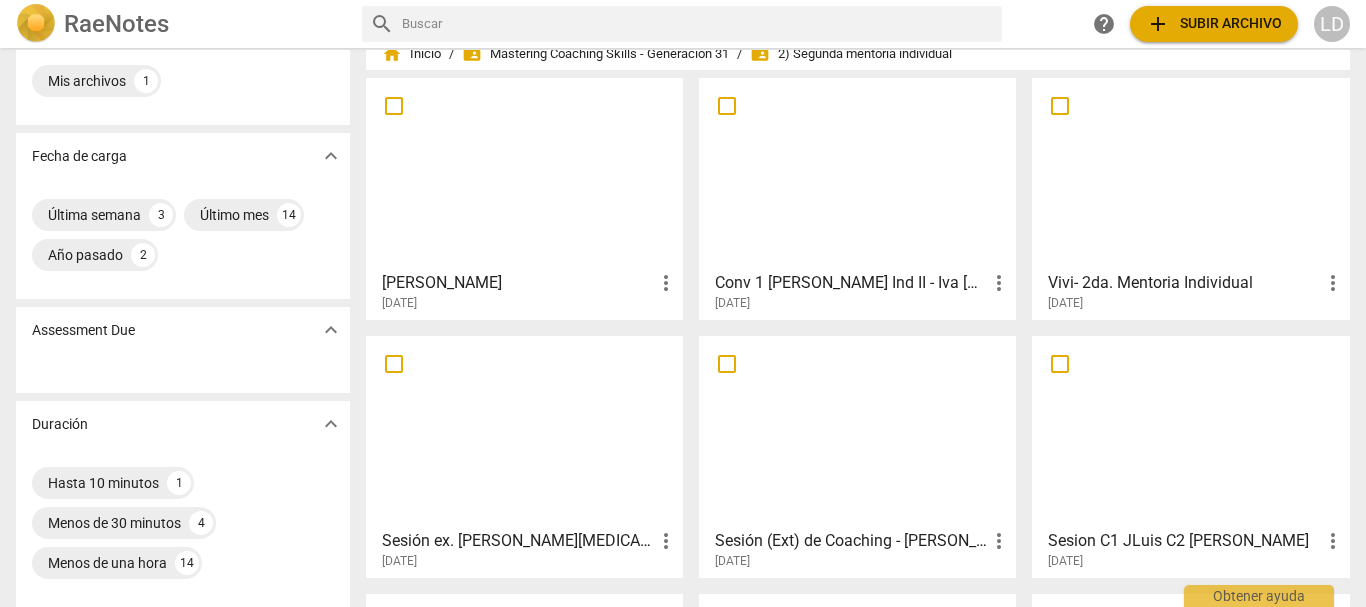 scroll, scrollTop: 100, scrollLeft: 0, axis: vertical 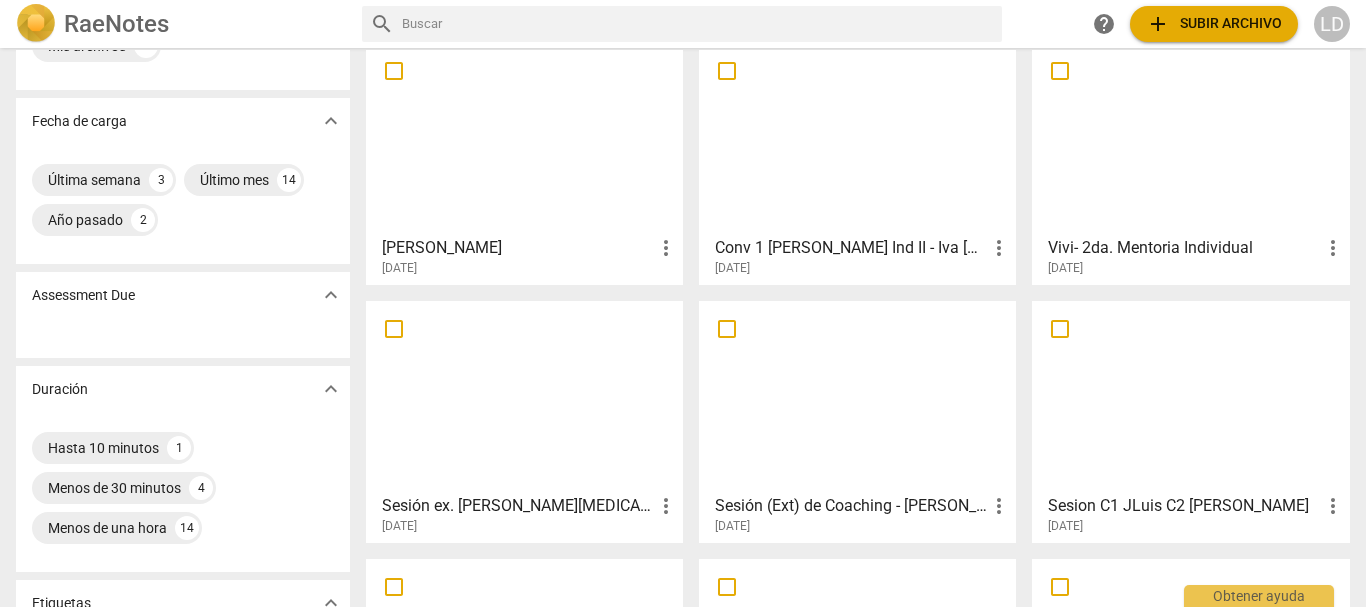 click on "Sesion C1 JLuis C2 [PERSON_NAME]" at bounding box center [1184, 506] 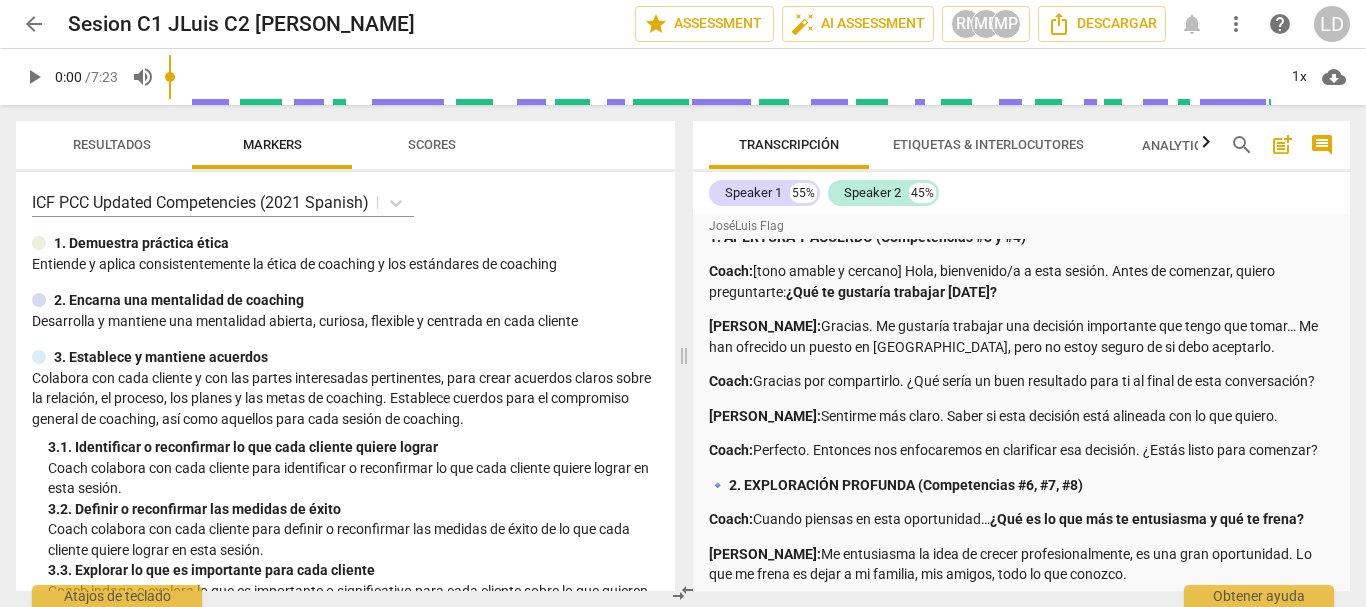 scroll, scrollTop: 100, scrollLeft: 0, axis: vertical 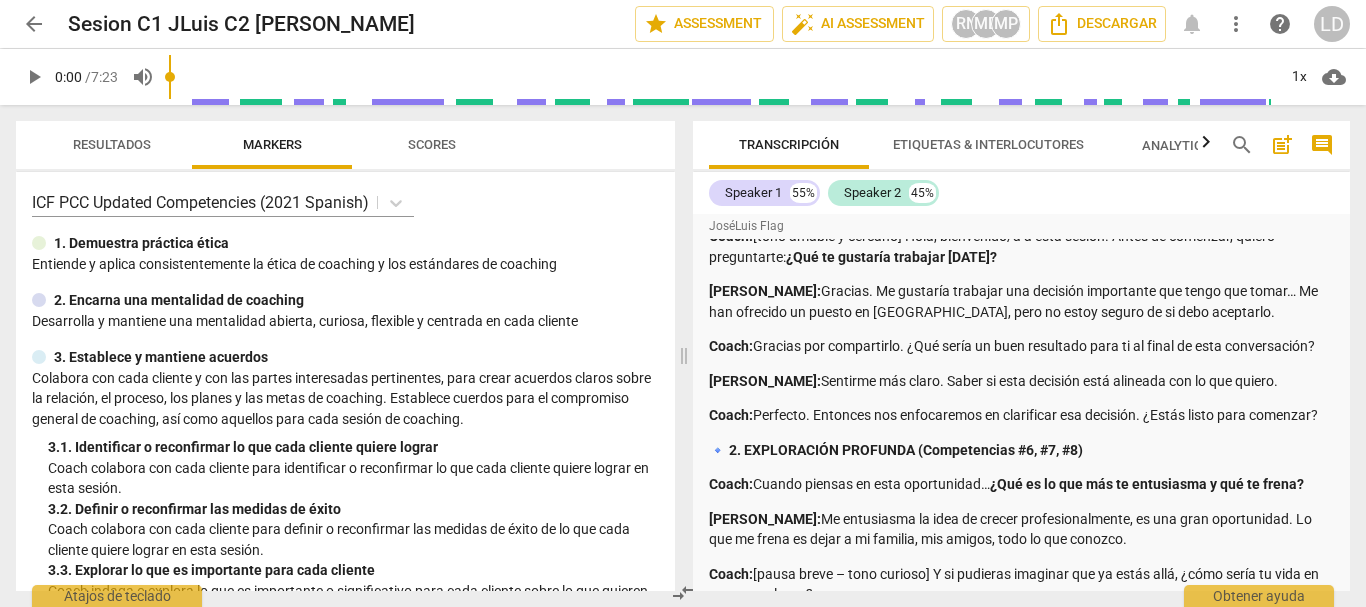 click on "comment" at bounding box center [1322, 145] 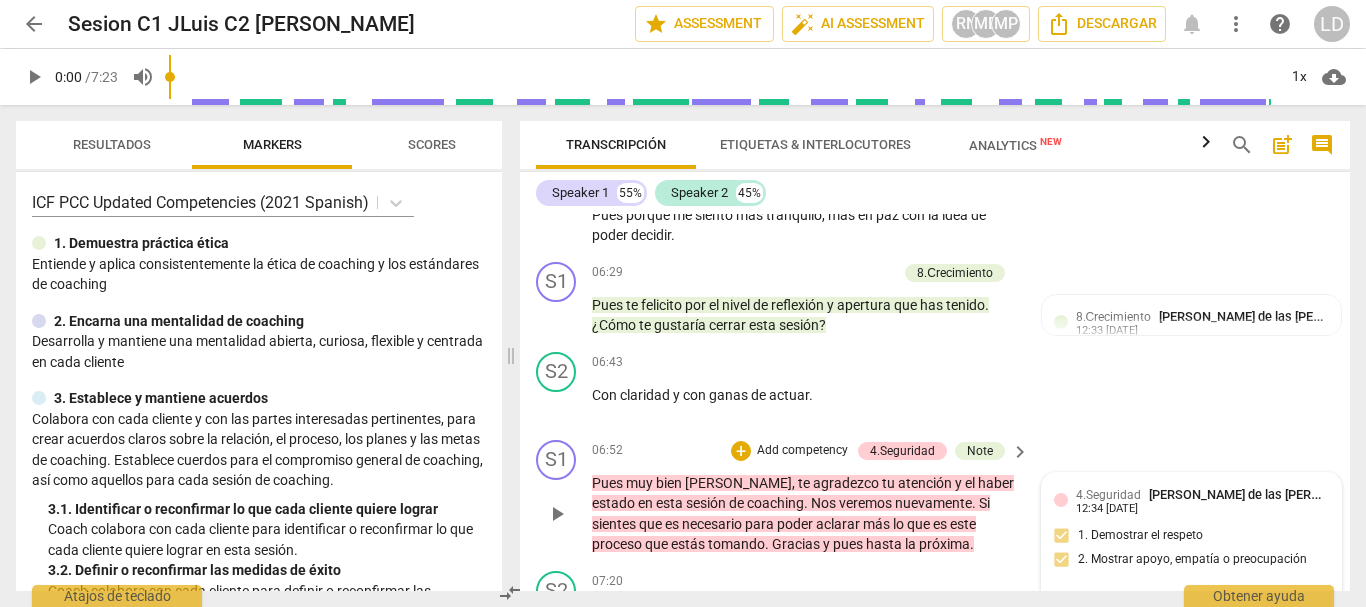 scroll, scrollTop: 3067, scrollLeft: 0, axis: vertical 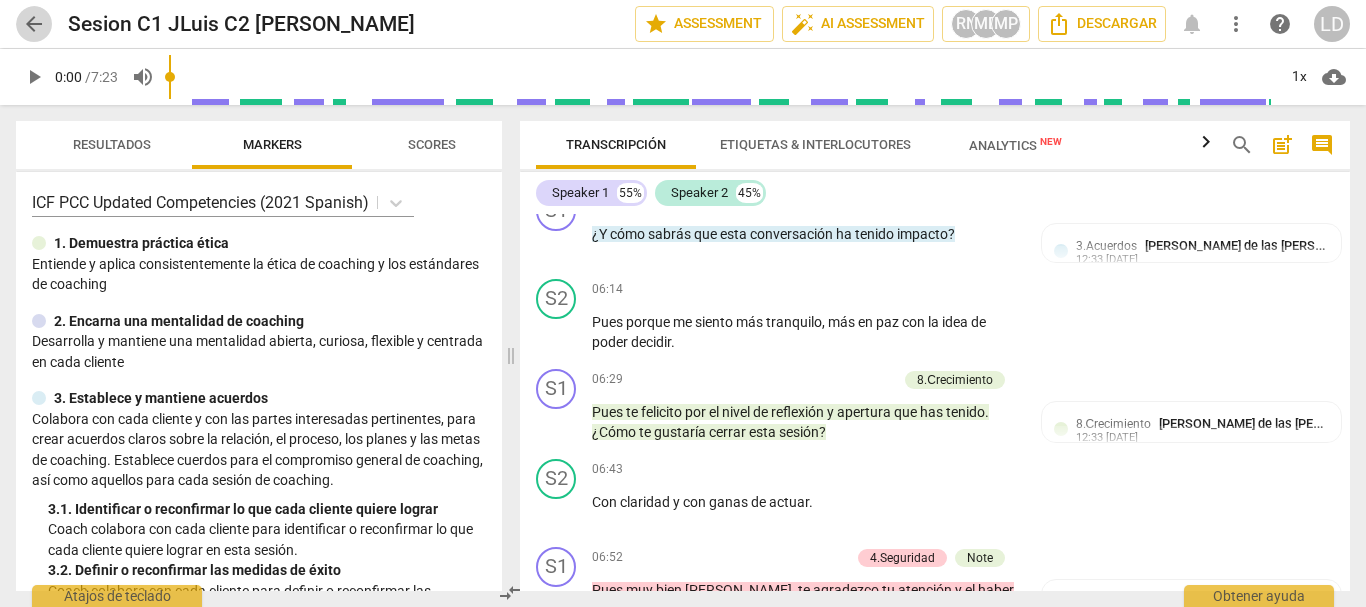 click on "arrow_back" at bounding box center (34, 24) 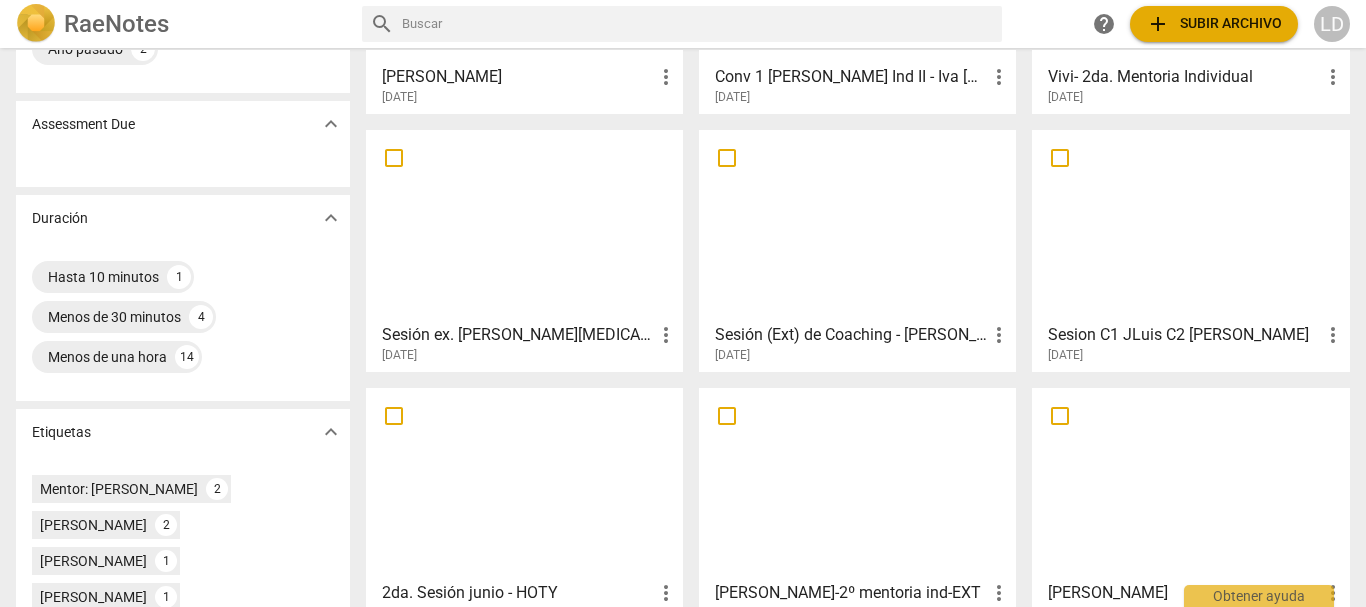 scroll, scrollTop: 300, scrollLeft: 0, axis: vertical 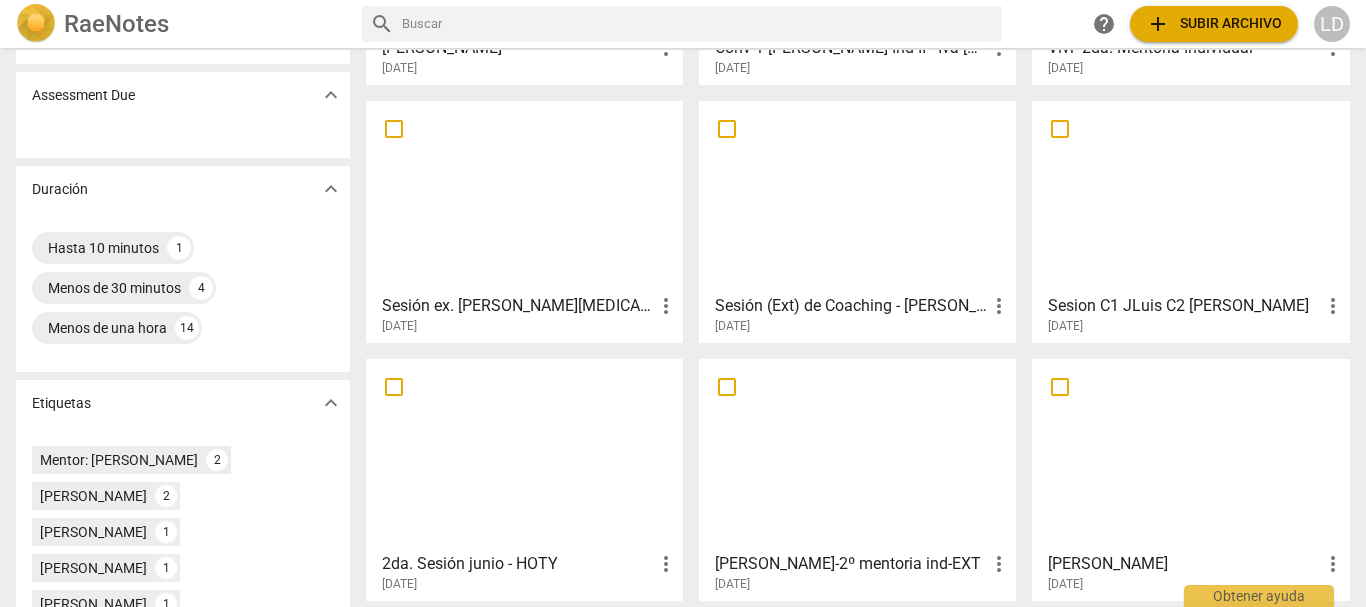 click on "Sesión ex. [PERSON_NAME][MEDICAL_DATA].  3rea sesion del cliente" at bounding box center [518, 306] 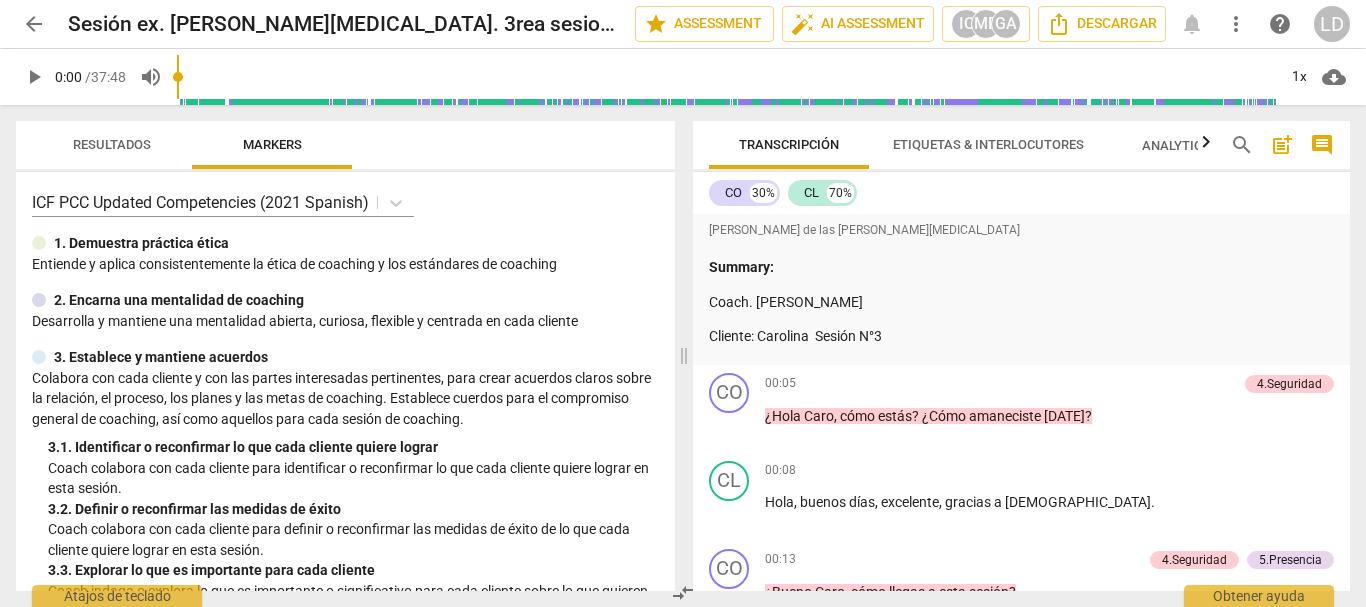 click on "comment" at bounding box center [1322, 145] 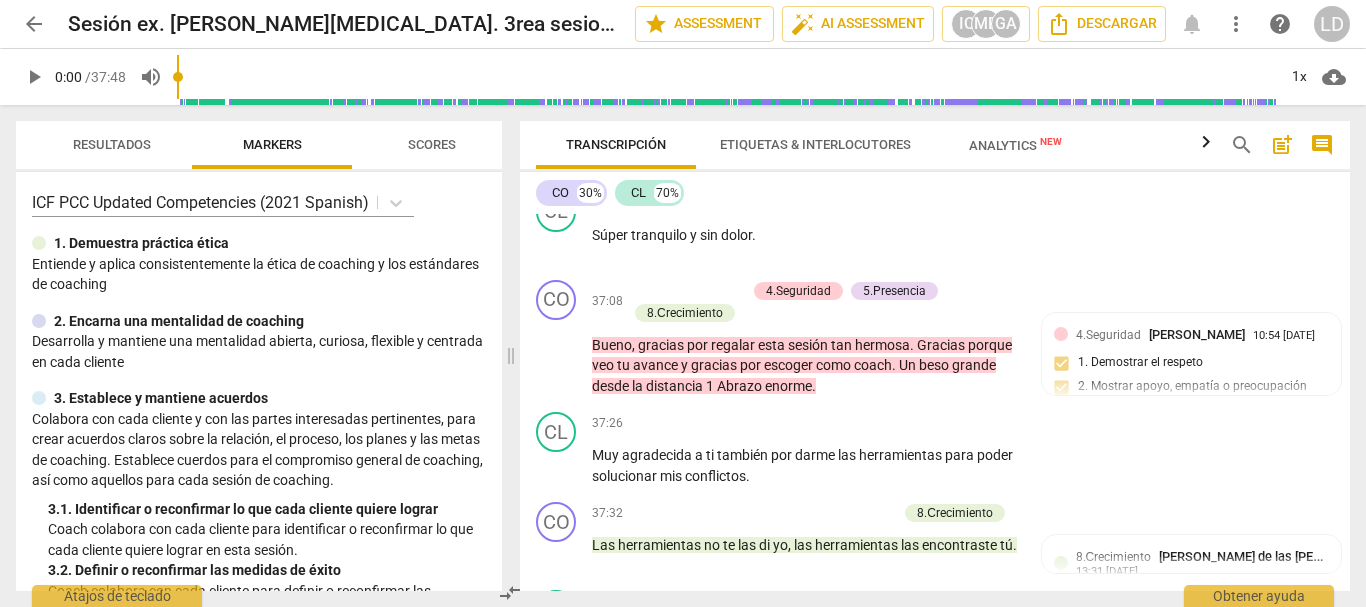 scroll, scrollTop: 18000, scrollLeft: 0, axis: vertical 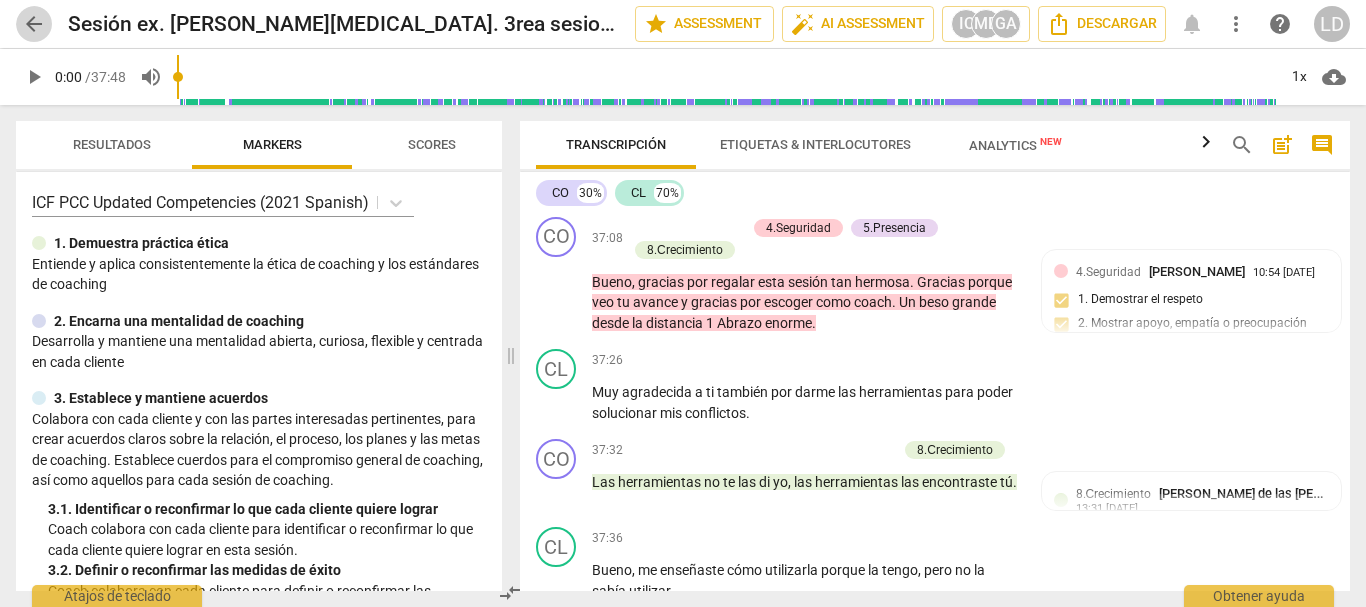 click on "arrow_back" at bounding box center (34, 24) 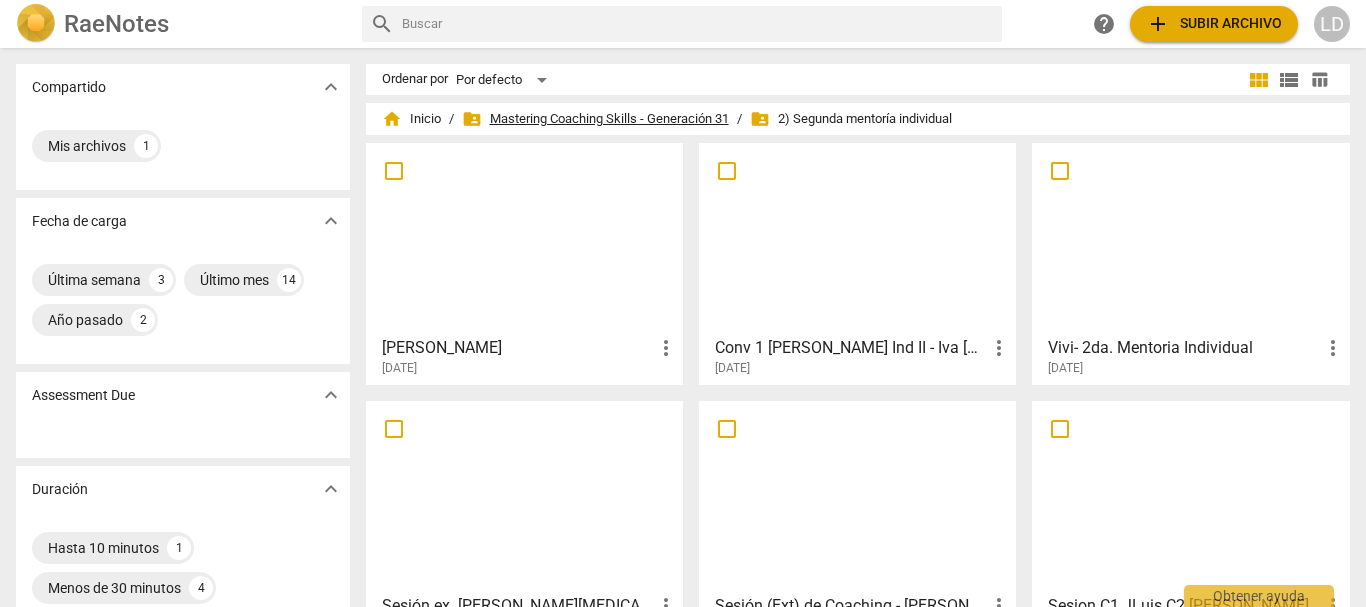 click on "folder_shared Mastering Coaching Skills - Generación 31" at bounding box center (595, 119) 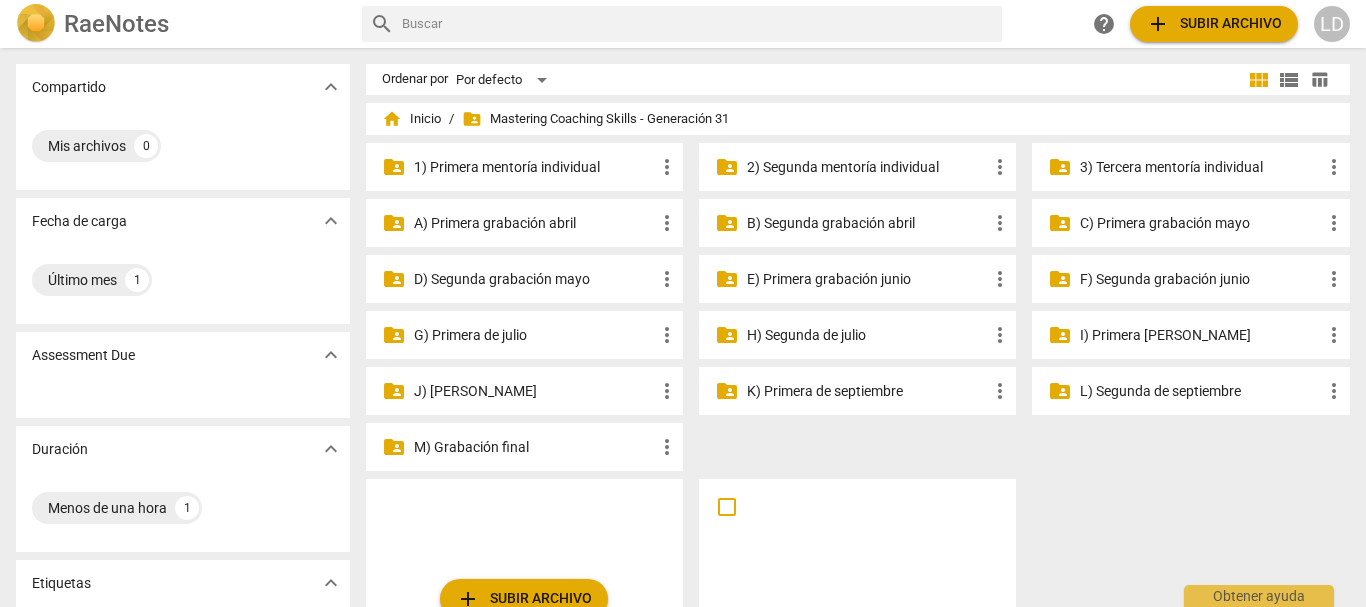 click on "H) Segunda de julio" at bounding box center [867, 335] 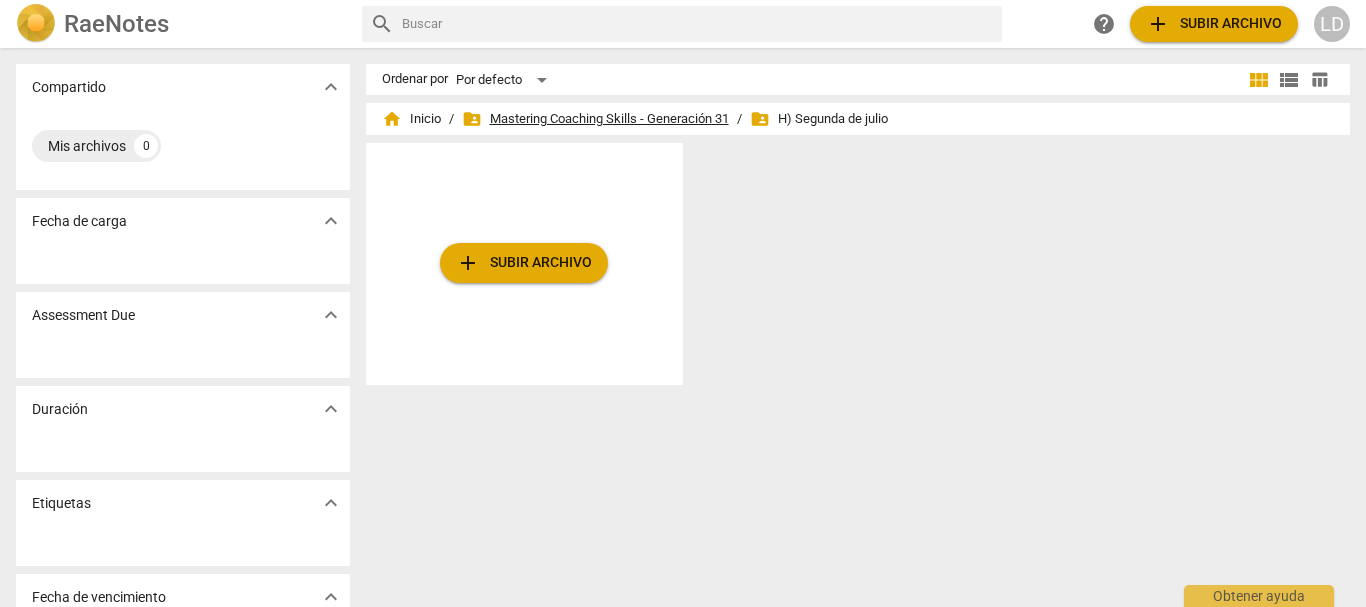 click on "folder_shared Mastering Coaching Skills - Generación 31" at bounding box center [595, 119] 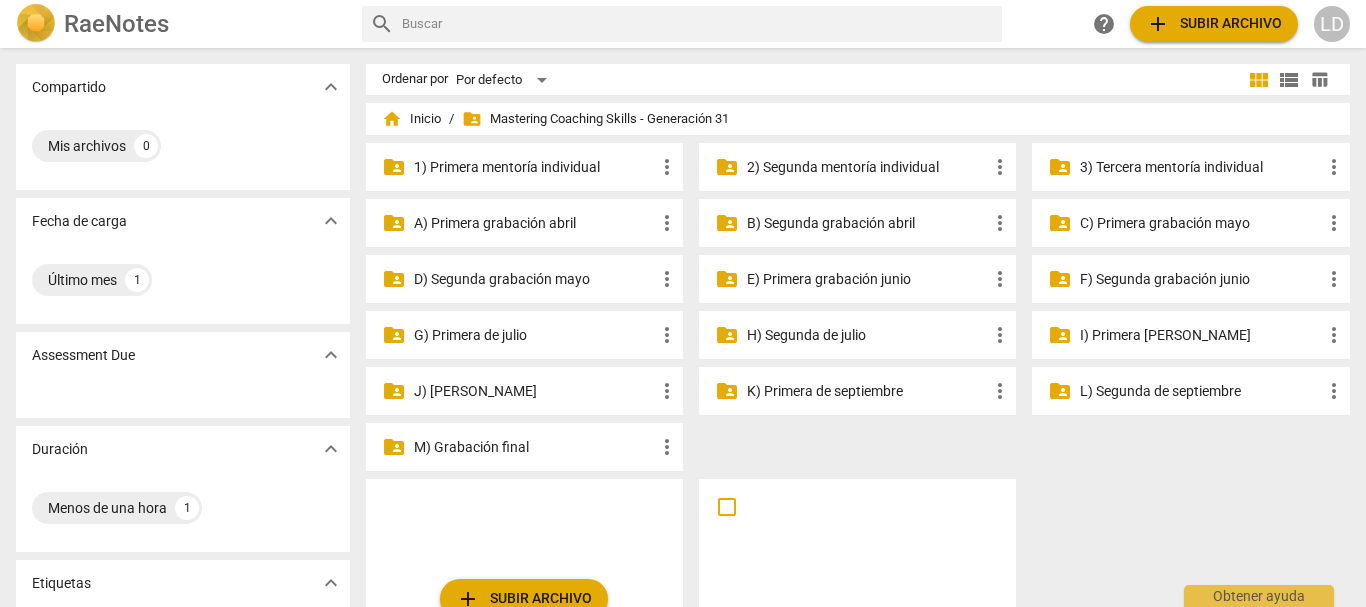 click on "F) Segunda grabación junio" at bounding box center [1200, 279] 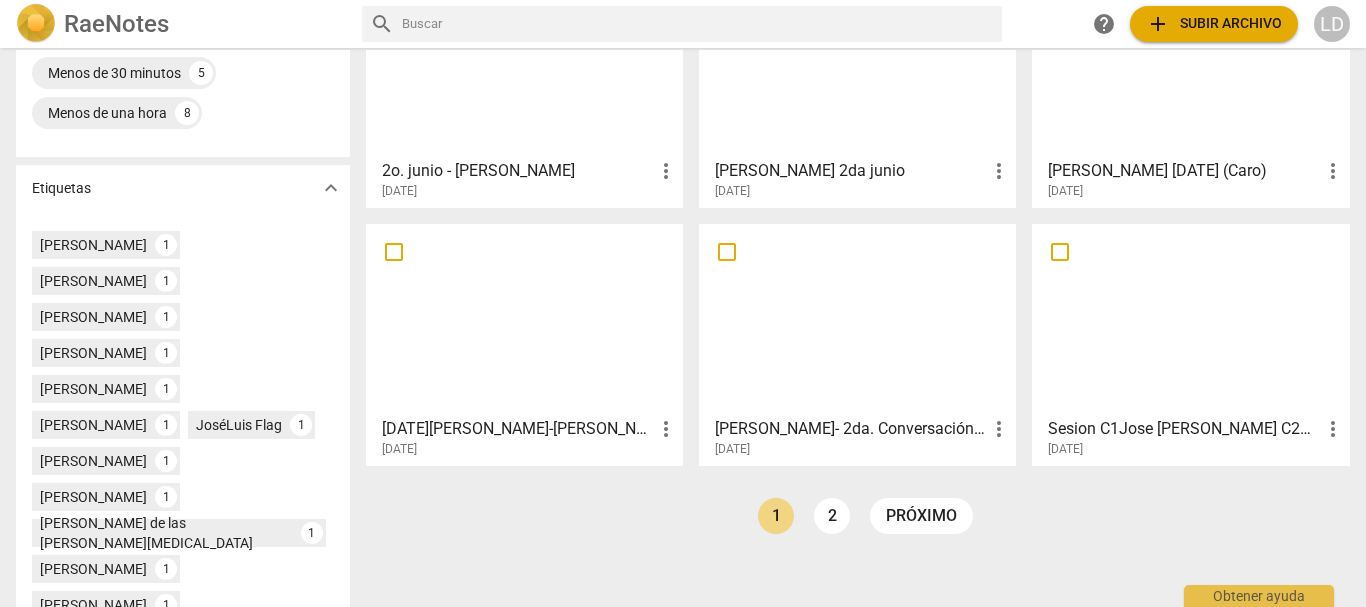 scroll, scrollTop: 400, scrollLeft: 0, axis: vertical 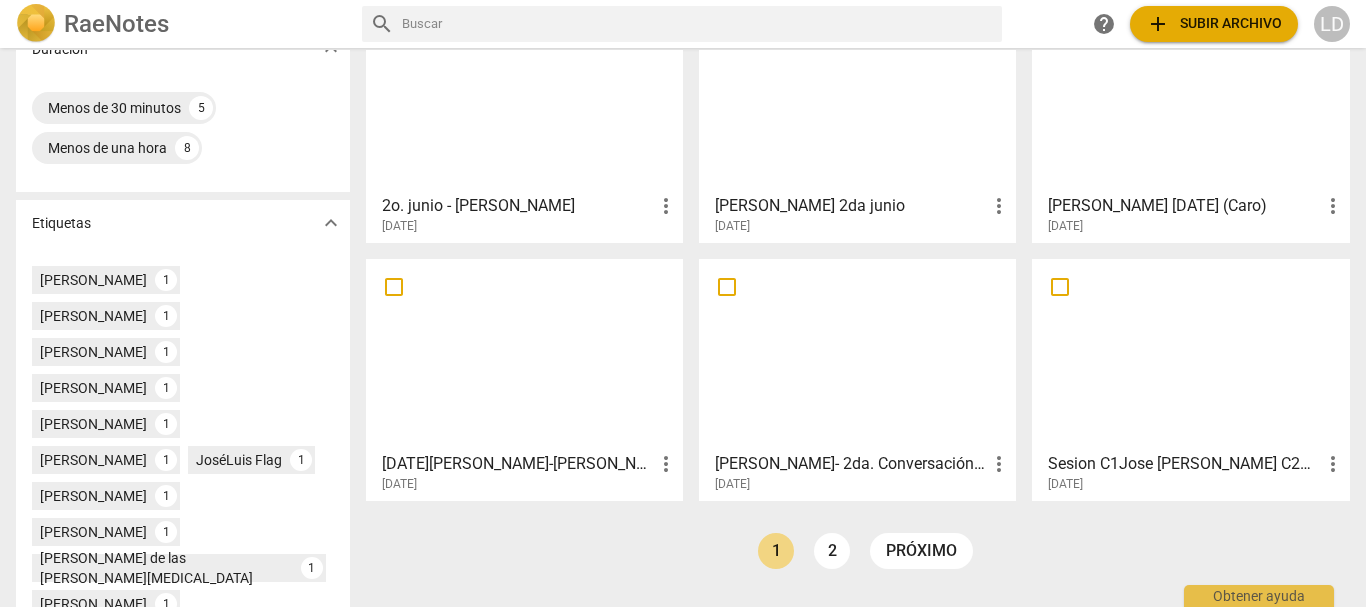 click on "[DATE][PERSON_NAME]-[PERSON_NAME]" at bounding box center [518, 464] 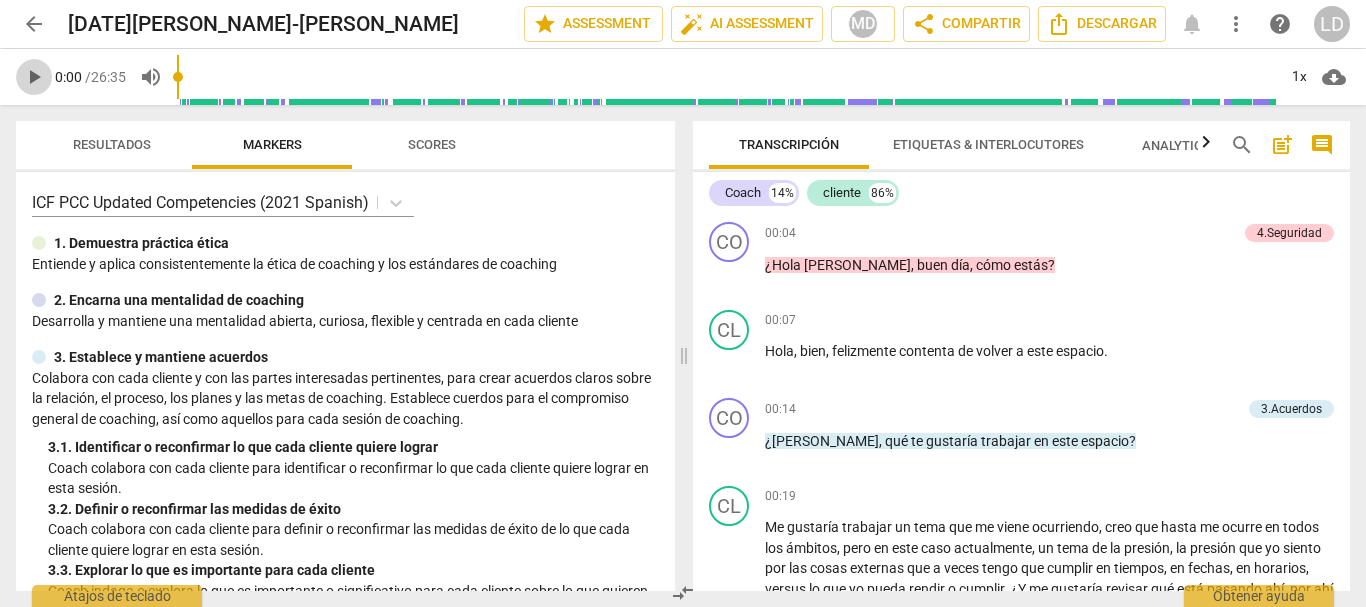 click on "play_arrow" at bounding box center (34, 77) 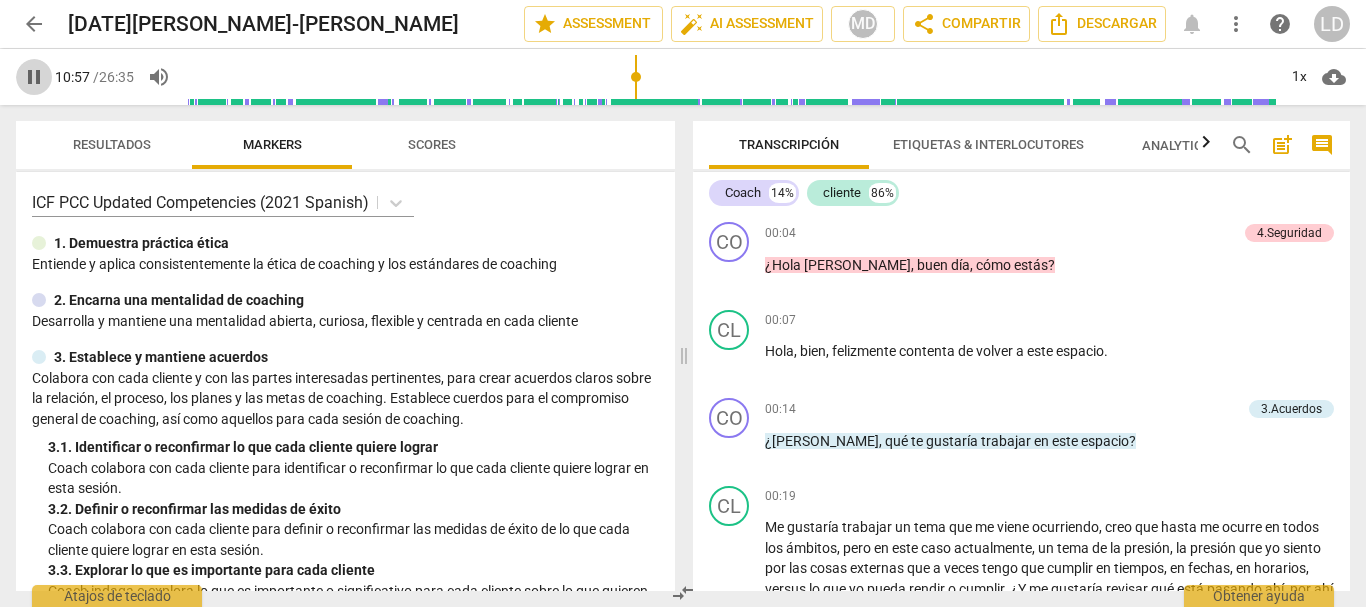 click on "pause" at bounding box center (34, 77) 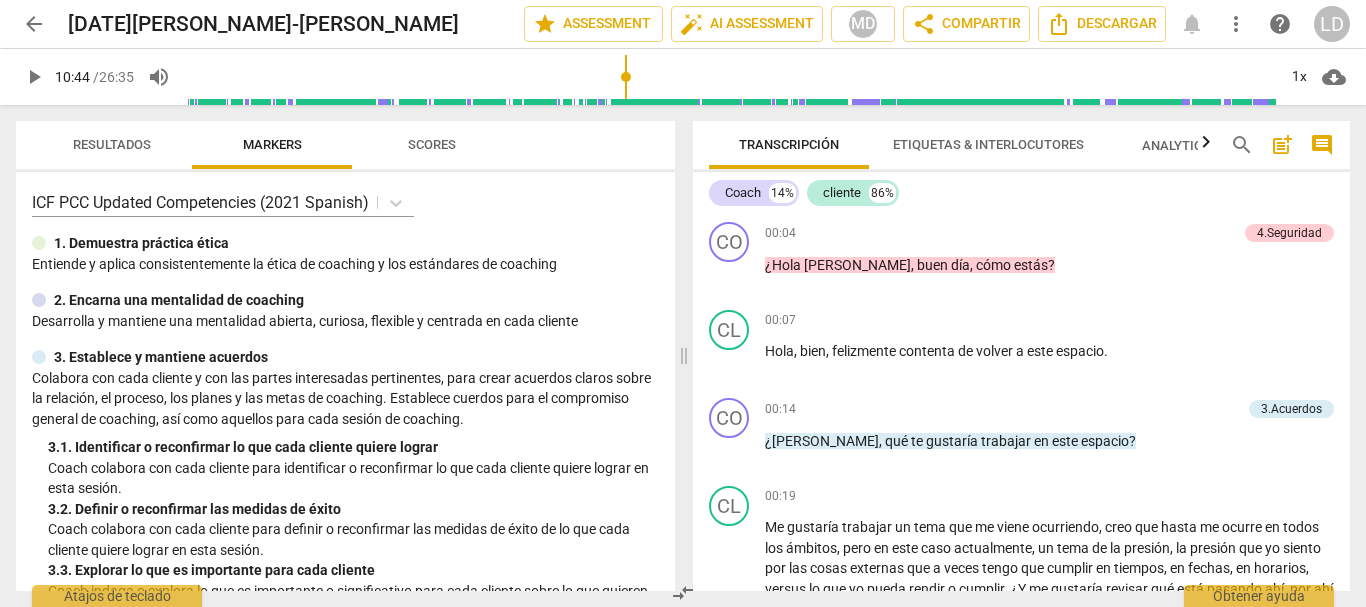 click at bounding box center (730, 77) 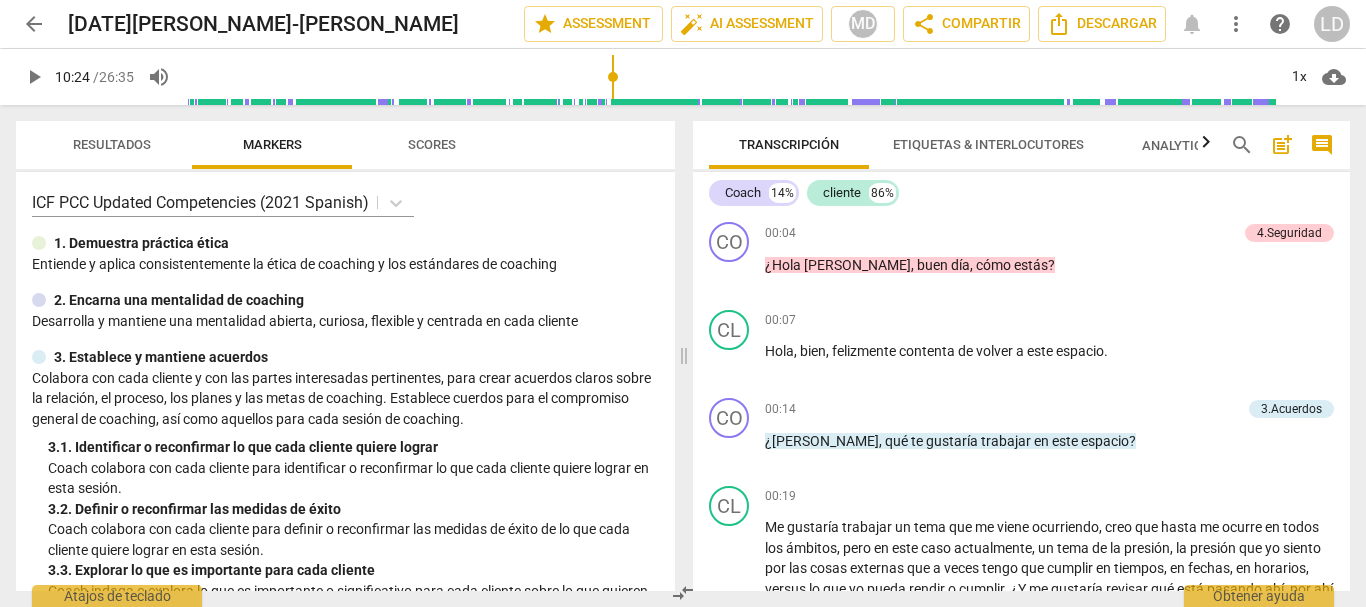 click at bounding box center [730, 77] 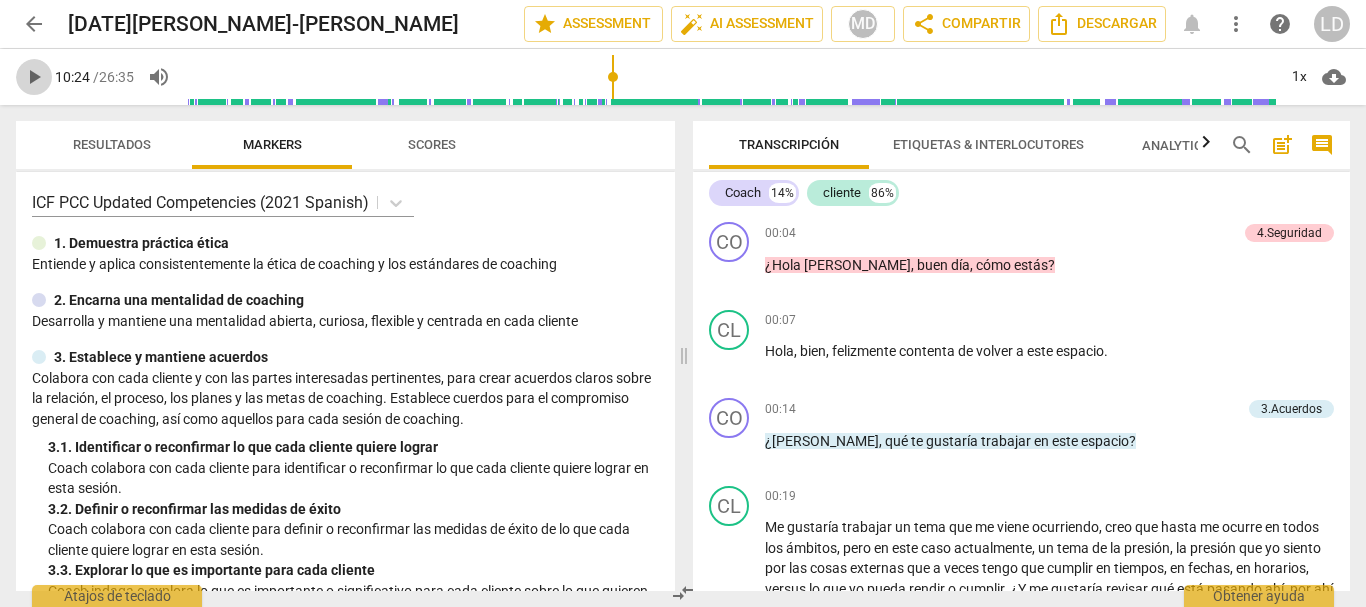 click on "play_arrow" at bounding box center (34, 77) 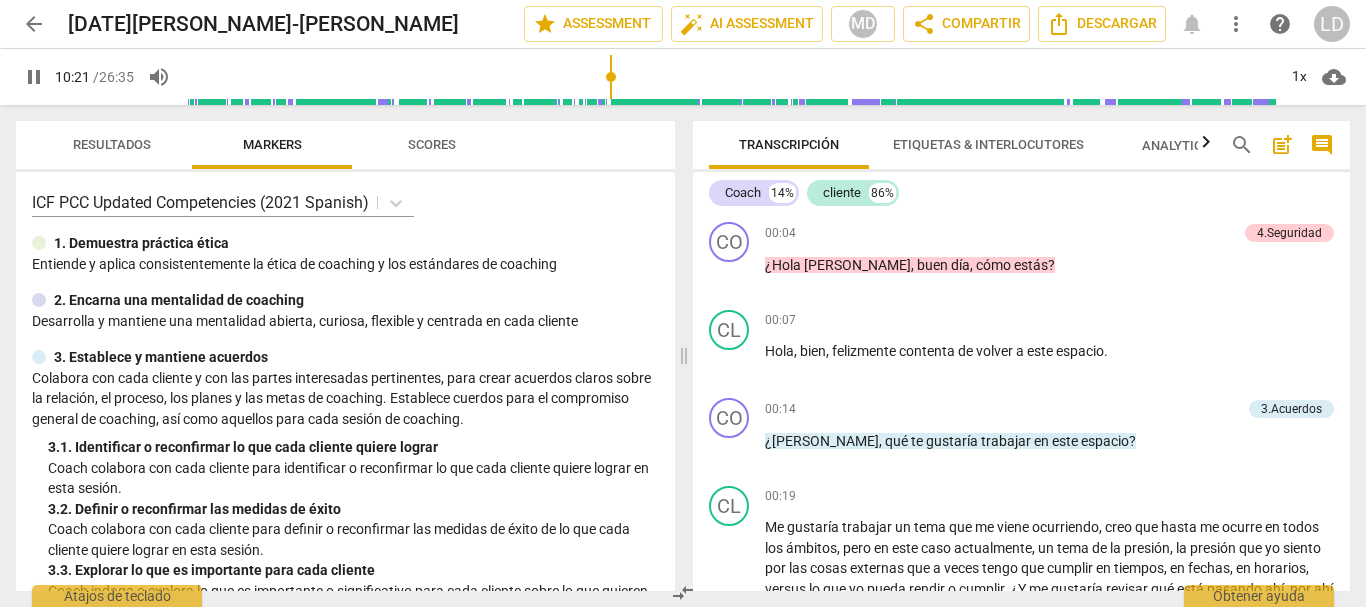 click at bounding box center (730, 77) 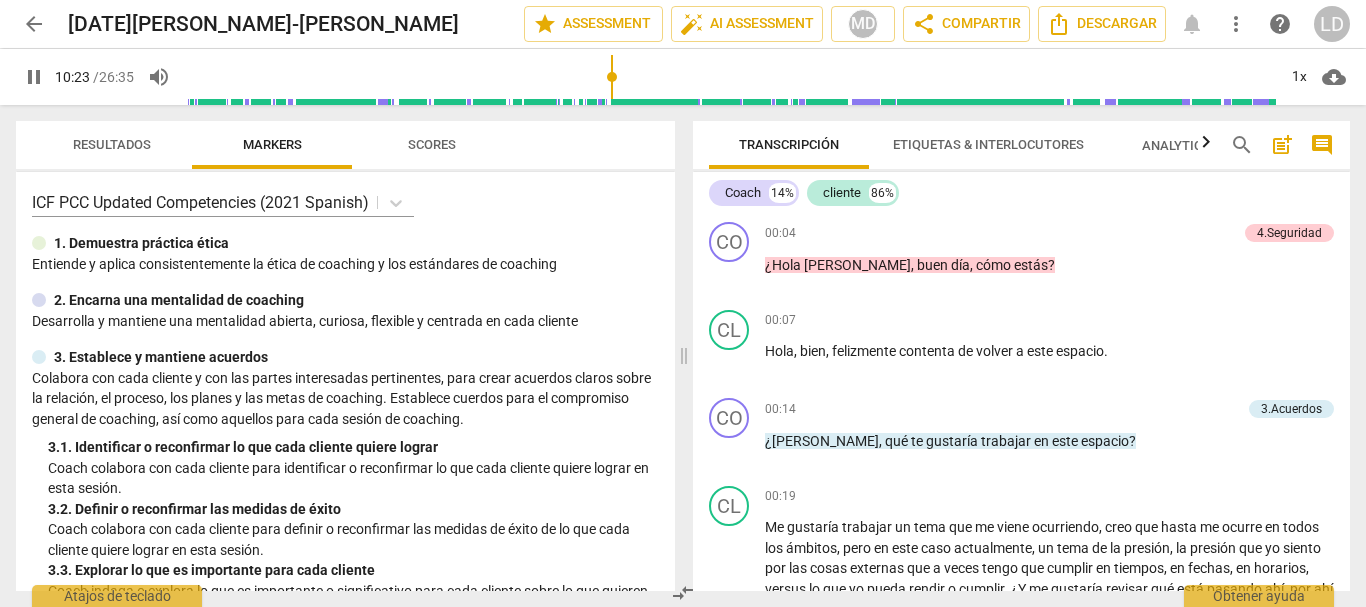 click on "Resultados Markers Scores ICF PCC Updated Competencies (2021 Spanish) 1. Demuestra práctica ética Entiende y aplica consistentemente la ética de coaching y los estándares de coaching 2. Encarna una mentalidad de coaching Desarrolla y mantiene una mentalidad abierta, curiosa, flexible y centrada en cada cliente 3. Establece y mantiene acuerdos Colabora con cada cliente y con las partes interesadas pertinentes, para crear acuerdos claros sobre la relación, el proceso, los planes y las metas de coaching. Establece  cuerdos para el compromiso general de coaching, así como aquellos para cada sesión de coaching. 3. 1. Identificar o reconfirmar lo que cada cliente quiere lograr  Coach colabora con cada cliente para identificar o reconfirmar lo que cada cliente quiere lograr en esta sesión. 3. 2. Definir o reconfirmar las medidas de éxito  Coach colabora con cada cliente para definir o reconfirmar las medidas de éxito de lo que cada cliente quiere lograr en esta sesión. 3. 3. 4. 4. 4. 4. 5. 5. 5. 5." at bounding box center [341, 356] 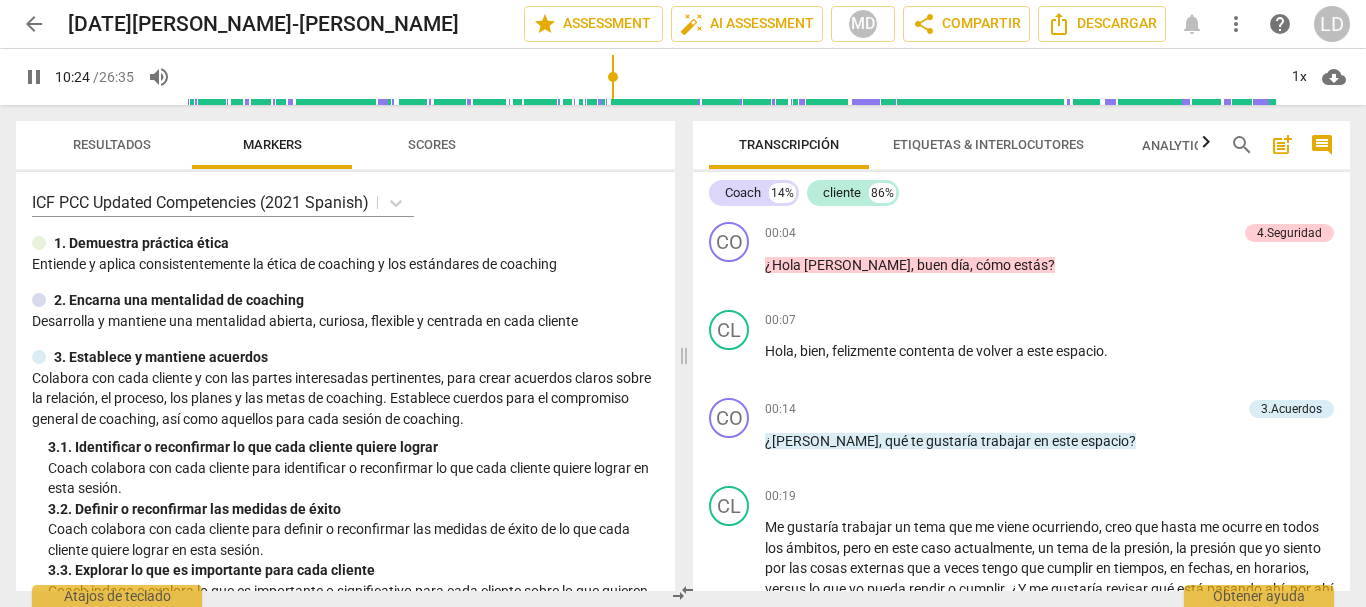 click on "Resultados Markers Scores ICF PCC Updated Competencies (2021 Spanish) 1. Demuestra práctica ética Entiende y aplica consistentemente la ética de coaching y los estándares de coaching 2. Encarna una mentalidad de coaching Desarrolla y mantiene una mentalidad abierta, curiosa, flexible y centrada en cada cliente 3. Establece y mantiene acuerdos Colabora con cada cliente y con las partes interesadas pertinentes, para crear acuerdos claros sobre la relación, el proceso, los planes y las metas de coaching. Establece  cuerdos para el compromiso general de coaching, así como aquellos para cada sesión de coaching. 3. 1. Identificar o reconfirmar lo que cada cliente quiere lograr  Coach colabora con cada cliente para identificar o reconfirmar lo que cada cliente quiere lograr en esta sesión. 3. 2. Definir o reconfirmar las medidas de éxito  Coach colabora con cada cliente para definir o reconfirmar las medidas de éxito de lo que cada cliente quiere lograr en esta sesión. 3. 3. 4. 4. 4. 4. 5. 5. 5. 5." at bounding box center [341, 356] 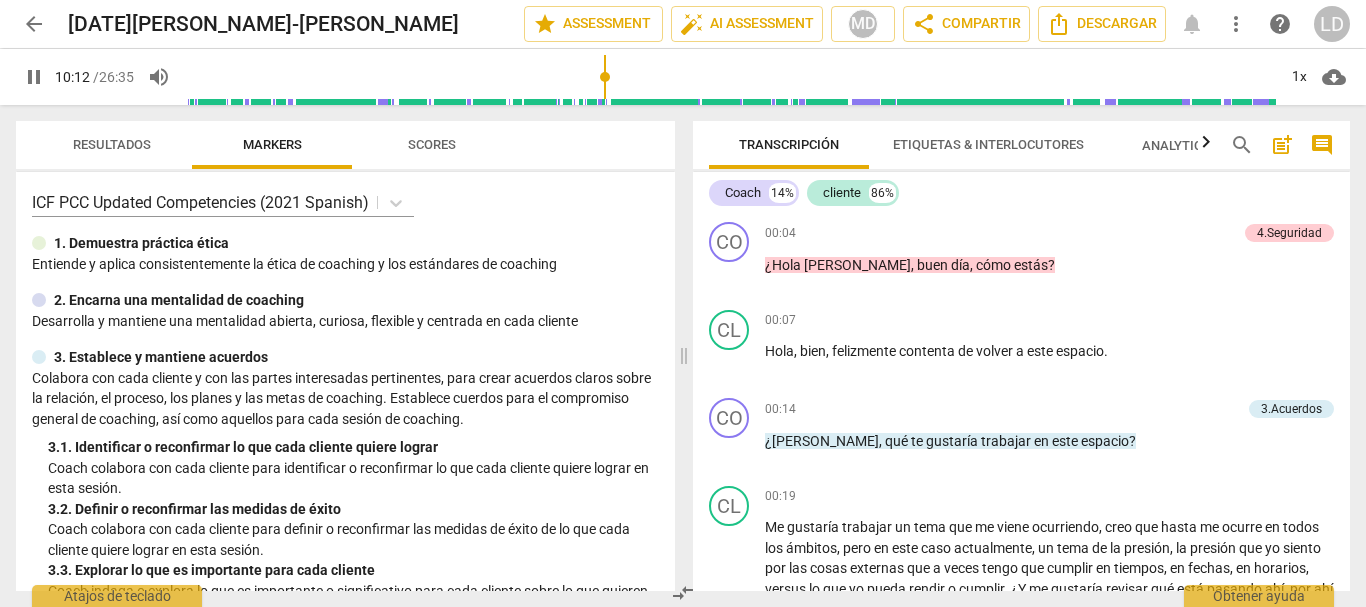 click at bounding box center [730, 77] 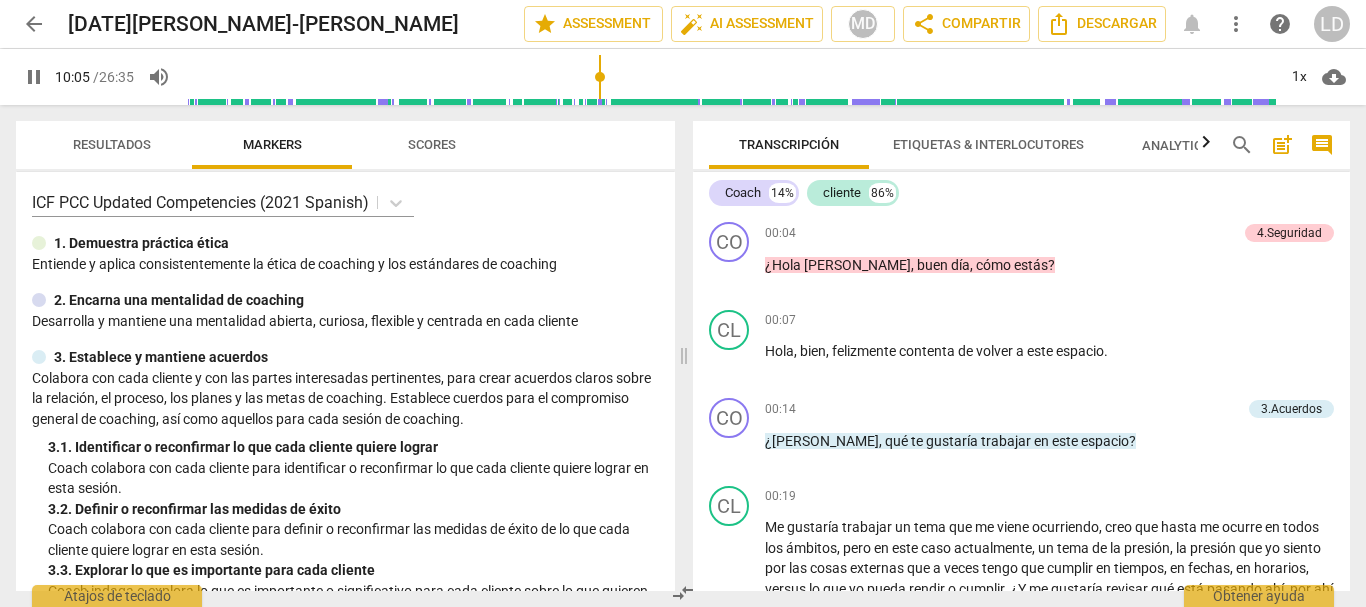 click at bounding box center [730, 77] 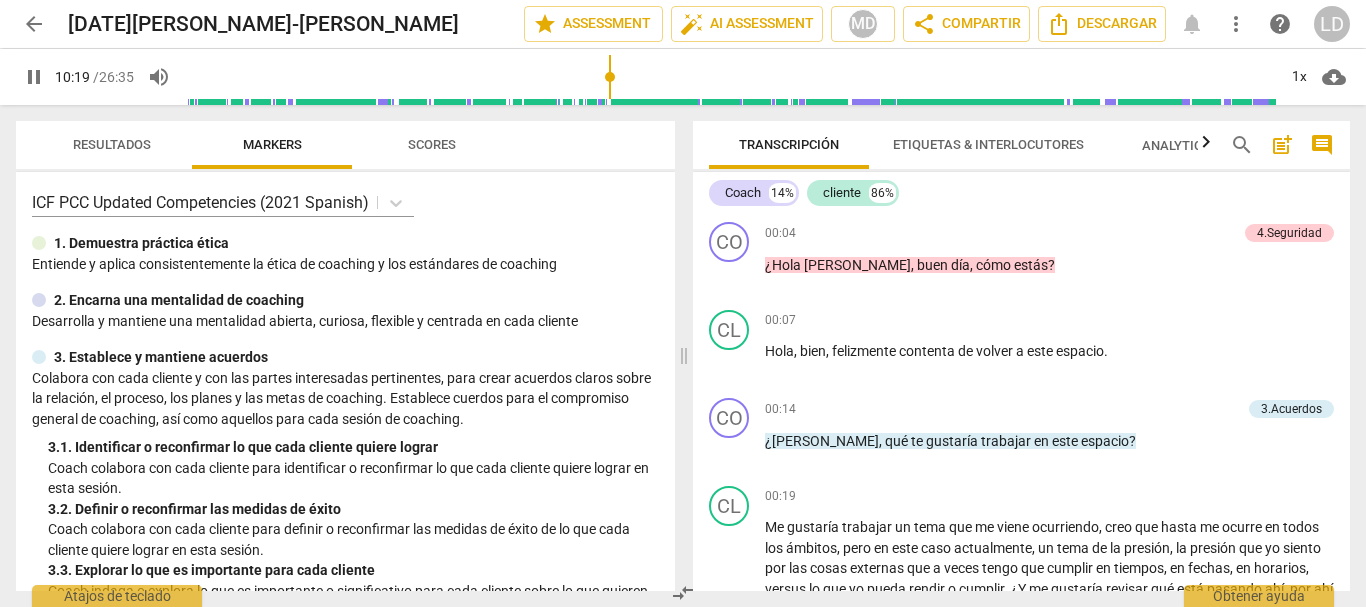 click on "pause" at bounding box center (34, 77) 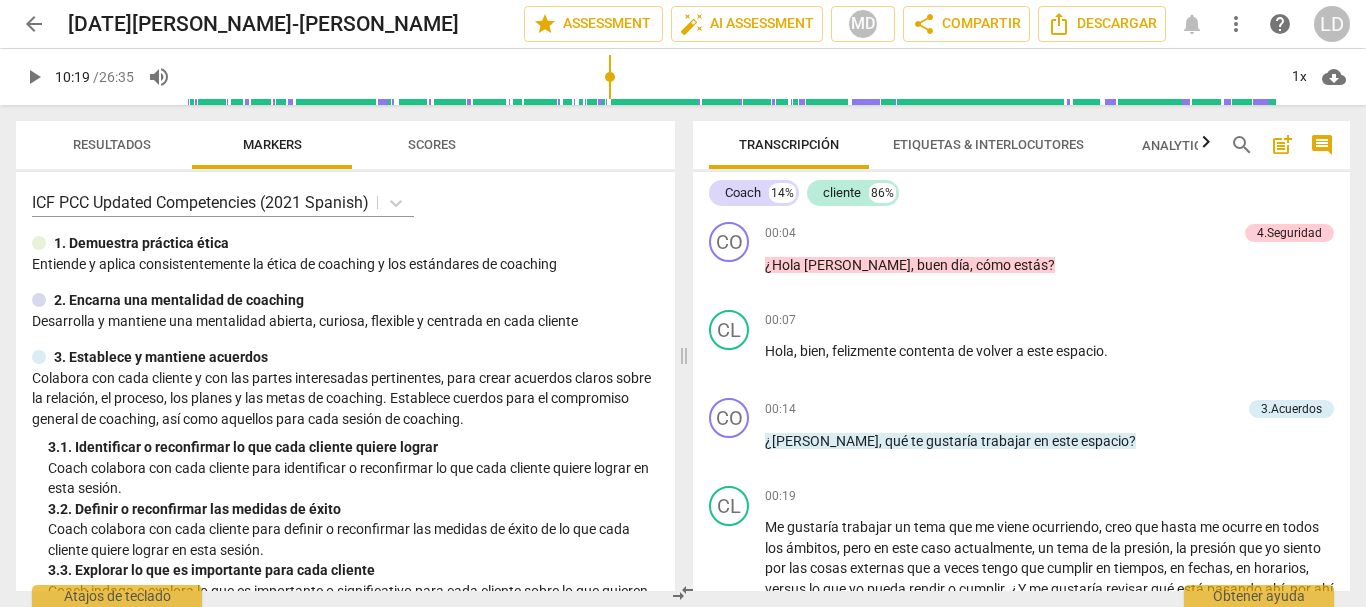type on "620" 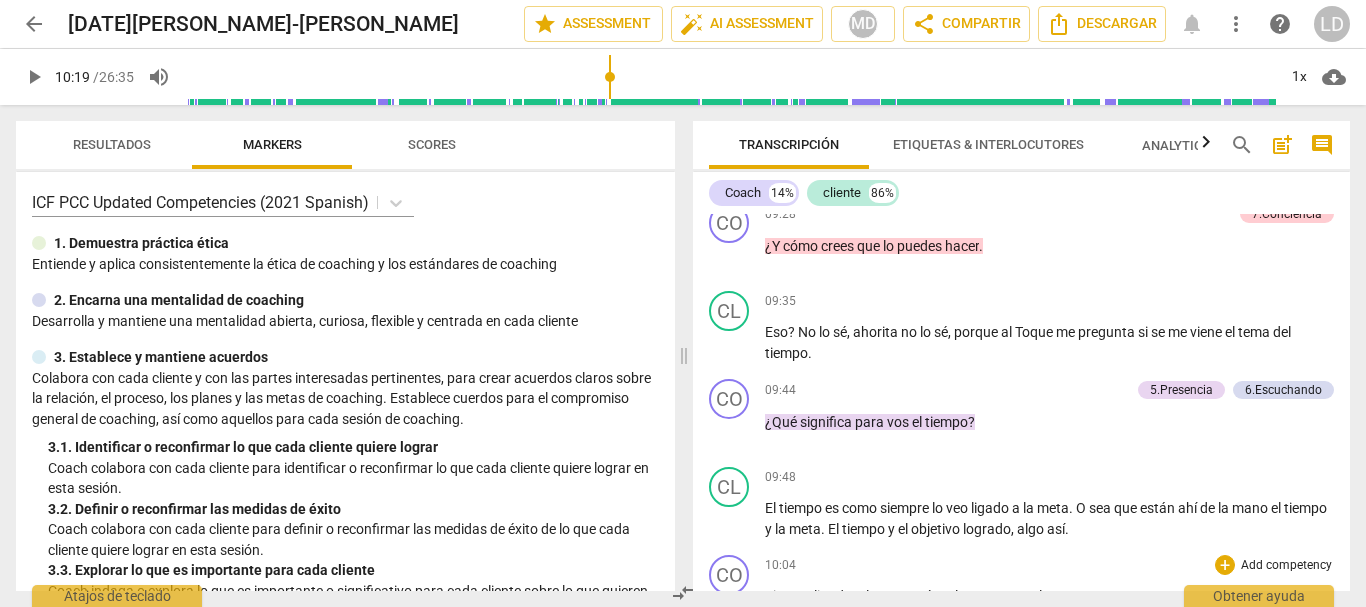 scroll, scrollTop: 3200, scrollLeft: 0, axis: vertical 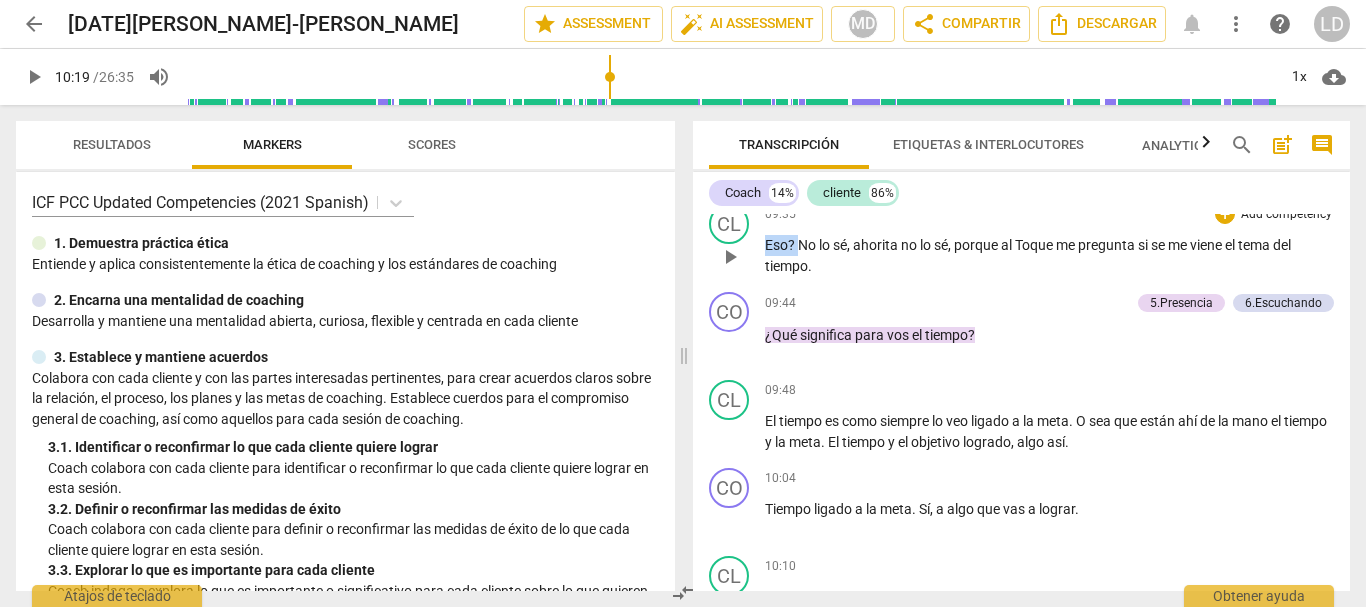 drag, startPoint x: 767, startPoint y: 230, endPoint x: 798, endPoint y: 250, distance: 36.891735 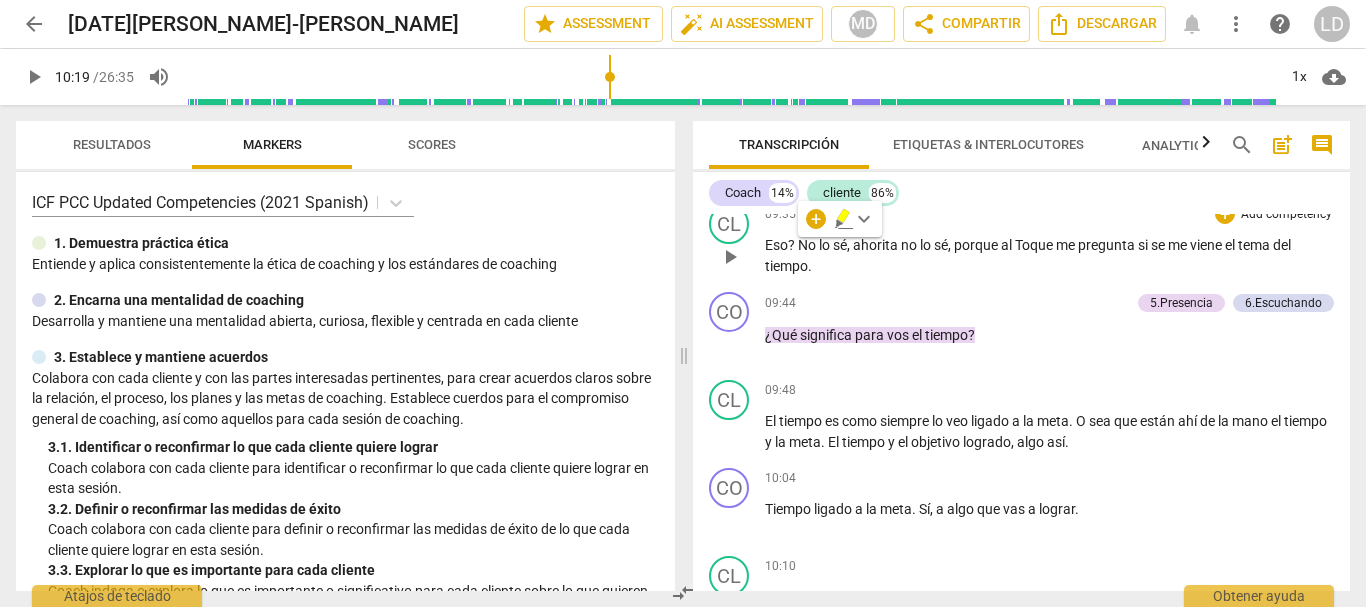 click on "Eso ?   No   lo   sé ,   ahorita   no   lo   sé ,   porque   al   Toque   me   pregunta   si   se   me   viene   el   tema   del   tiempo ." at bounding box center [1049, 255] 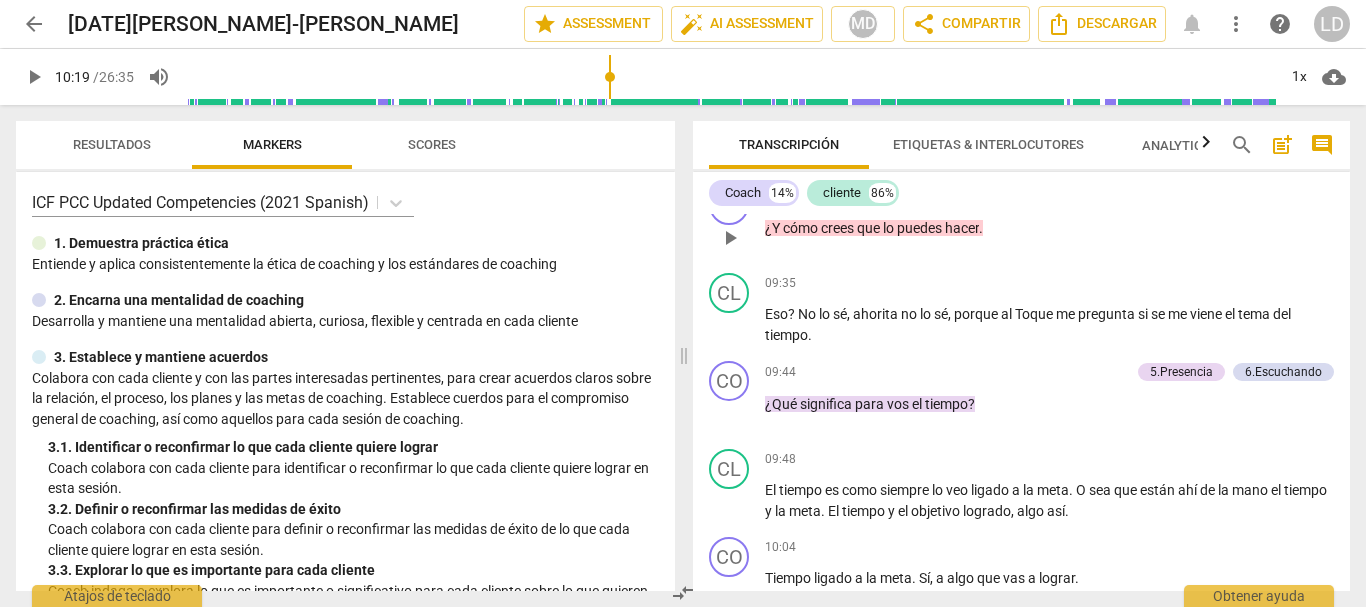 scroll, scrollTop: 3087, scrollLeft: 0, axis: vertical 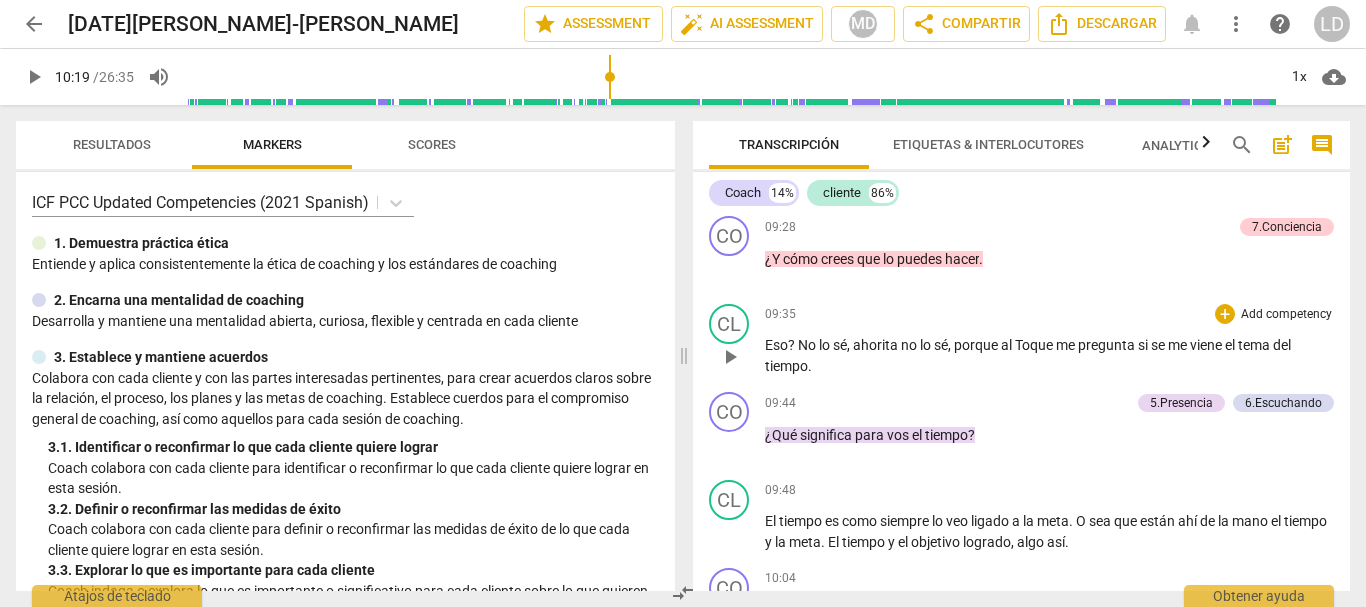 drag, startPoint x: 761, startPoint y: 302, endPoint x: 799, endPoint y: 340, distance: 53.740116 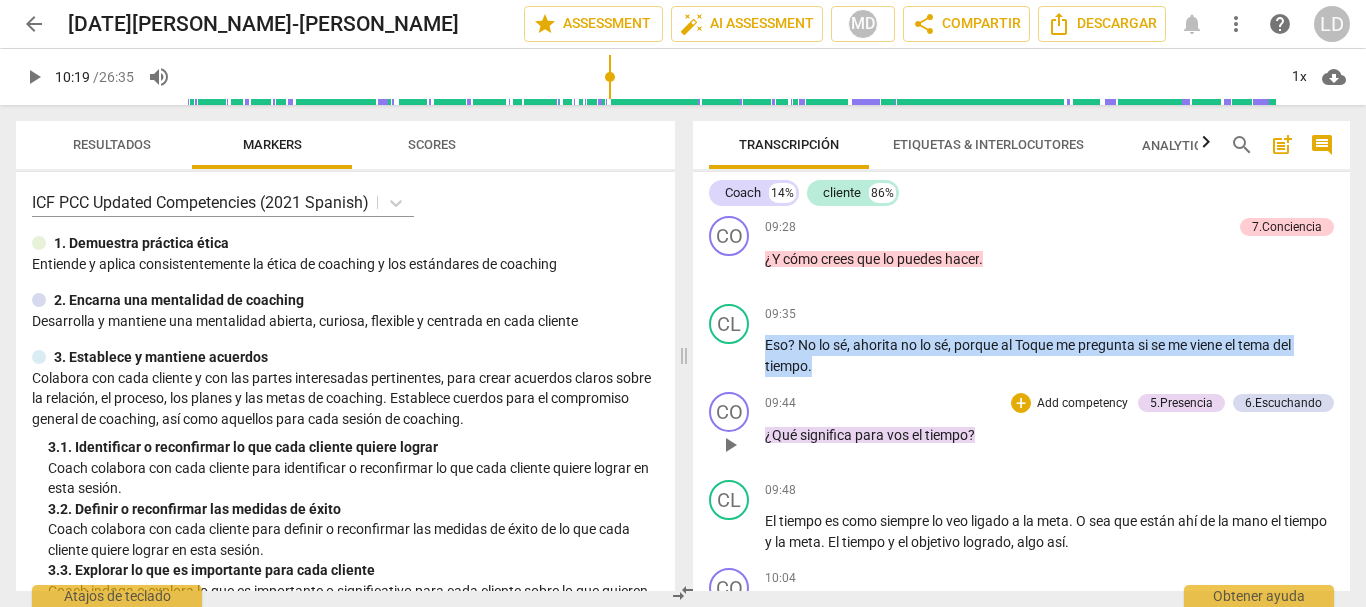 drag, startPoint x: 767, startPoint y: 344, endPoint x: 1046, endPoint y: 462, distance: 302.9274 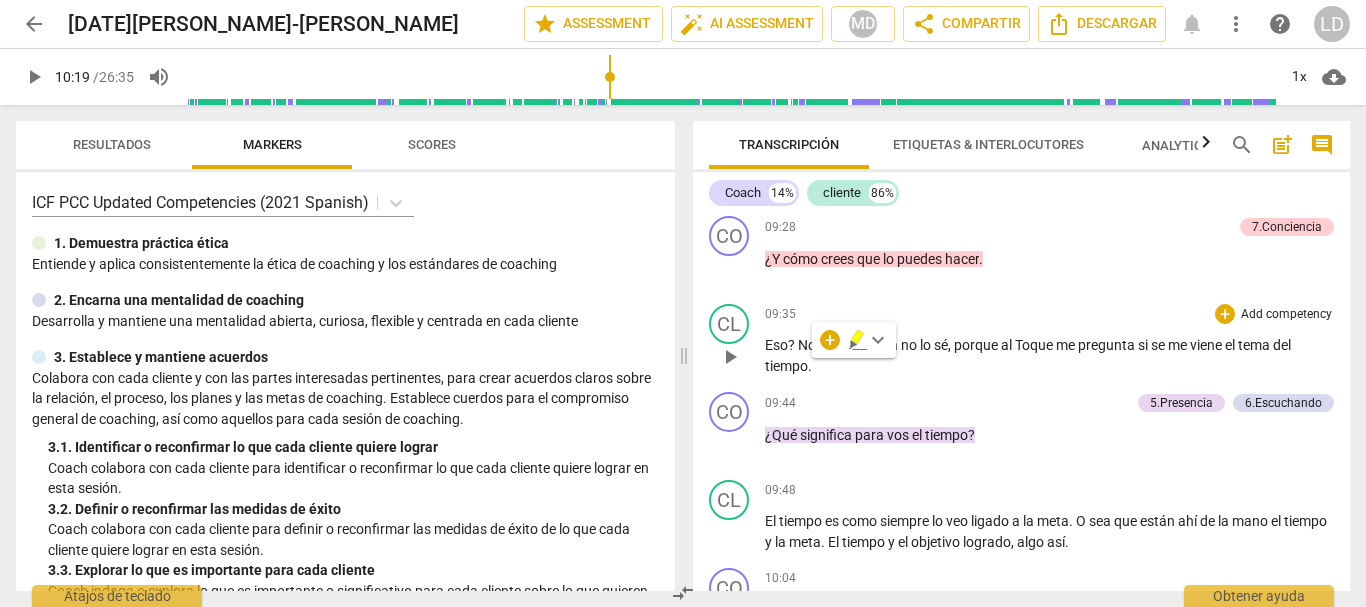 click on "CL play_arrow pause 09:35 + Add competency keyboard_arrow_right Eso ?   No   lo   sé ,   ahorita   no   lo   sé ,   porque   al   Toque   me   pregunta   si   se   me   viene   el   tema   del   tiempo ." at bounding box center [1021, 340] 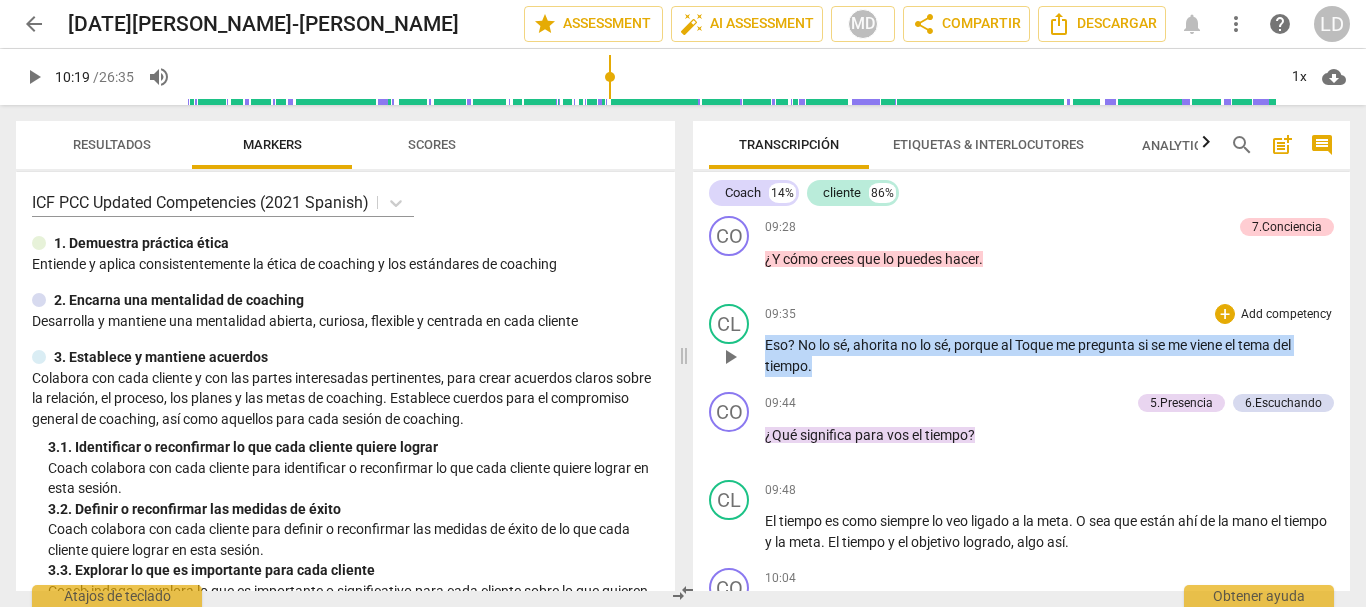 drag, startPoint x: 825, startPoint y: 370, endPoint x: 766, endPoint y: 340, distance: 66.189125 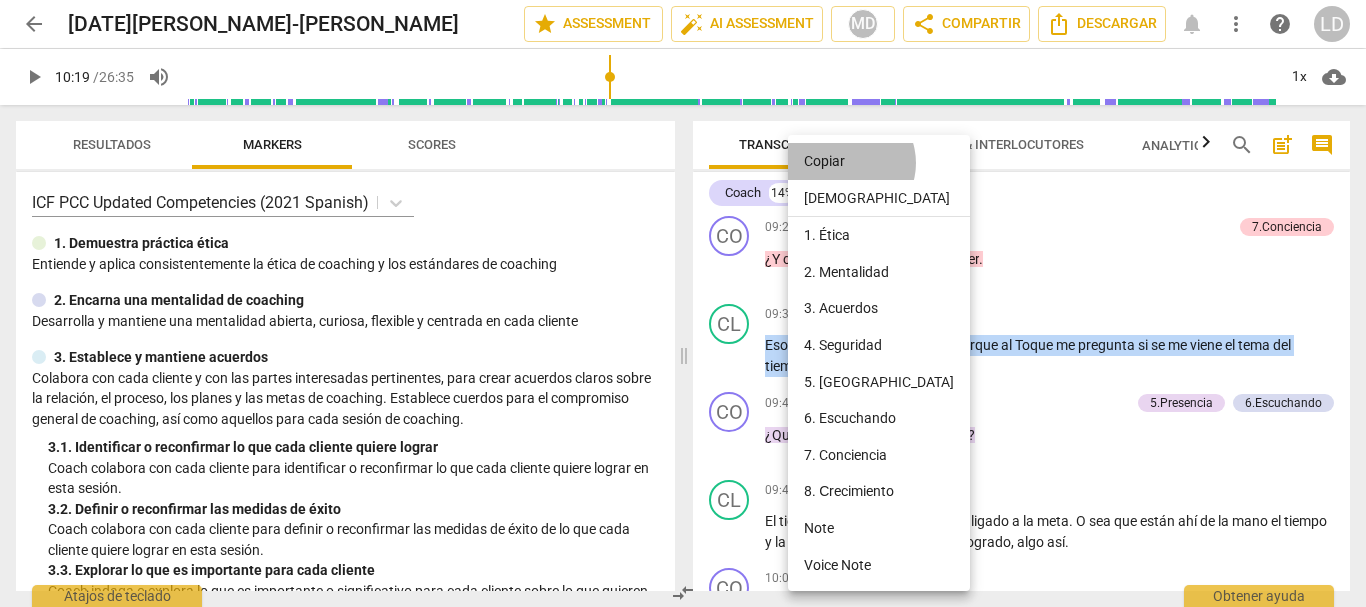 click on "Copiar" at bounding box center [879, 161] 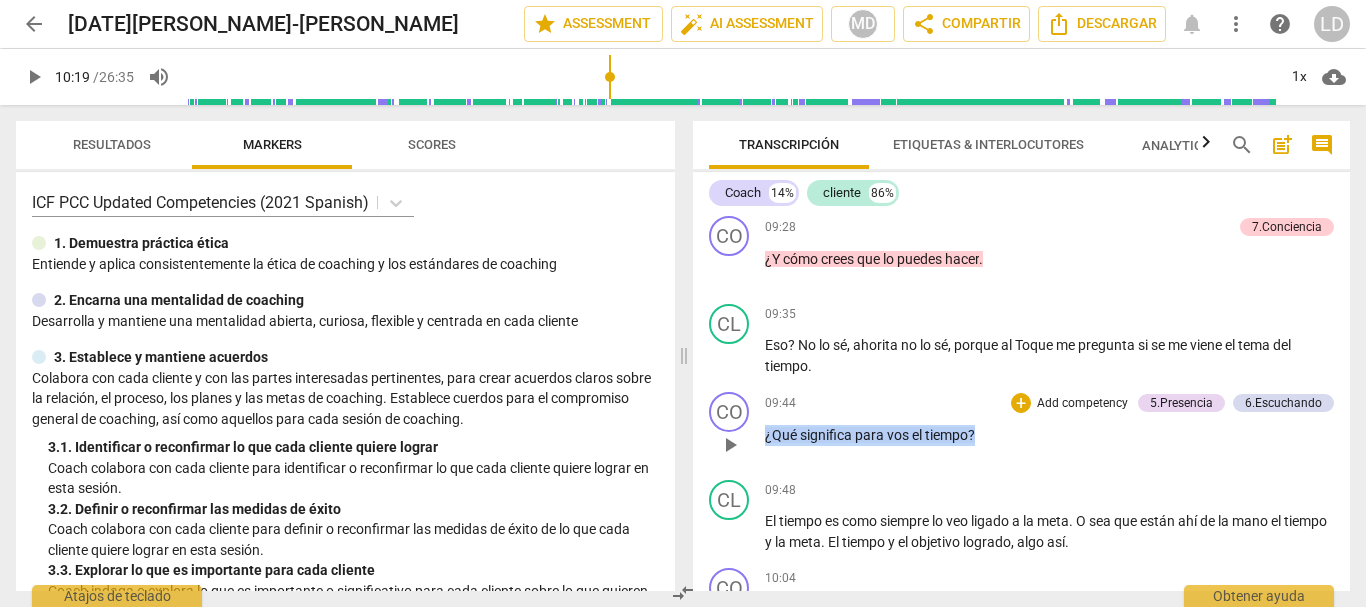 drag, startPoint x: 987, startPoint y: 438, endPoint x: 763, endPoint y: 431, distance: 224.10934 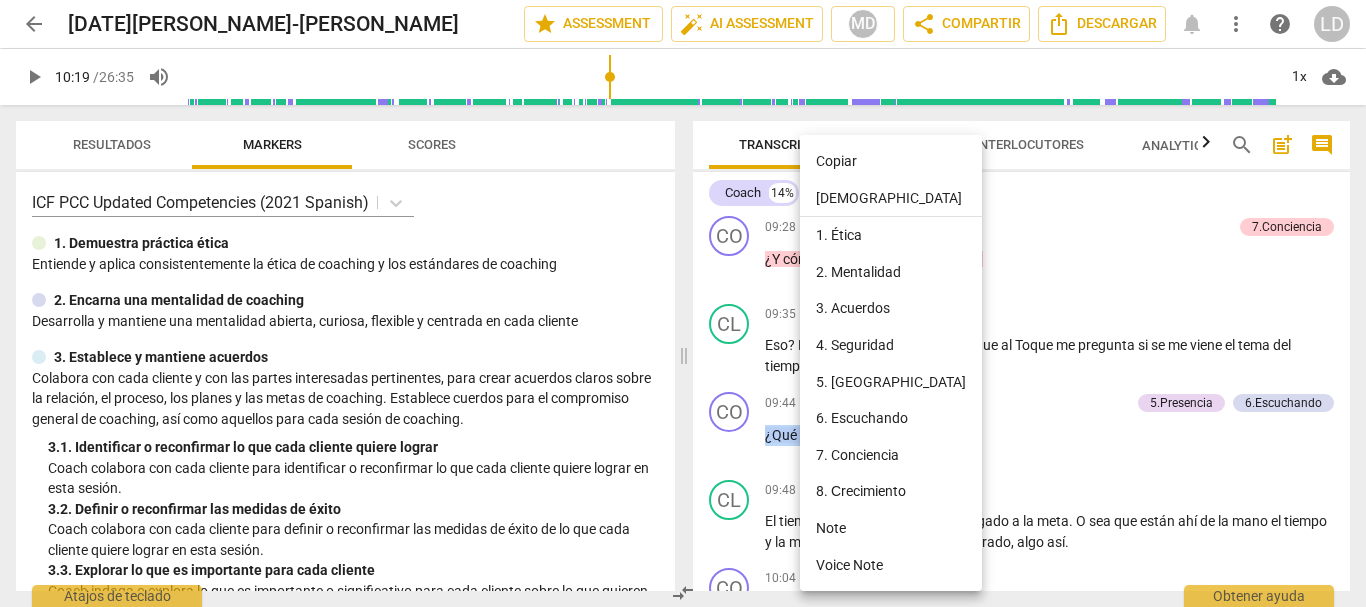 drag, startPoint x: 853, startPoint y: 157, endPoint x: 777, endPoint y: 71, distance: 114.76933 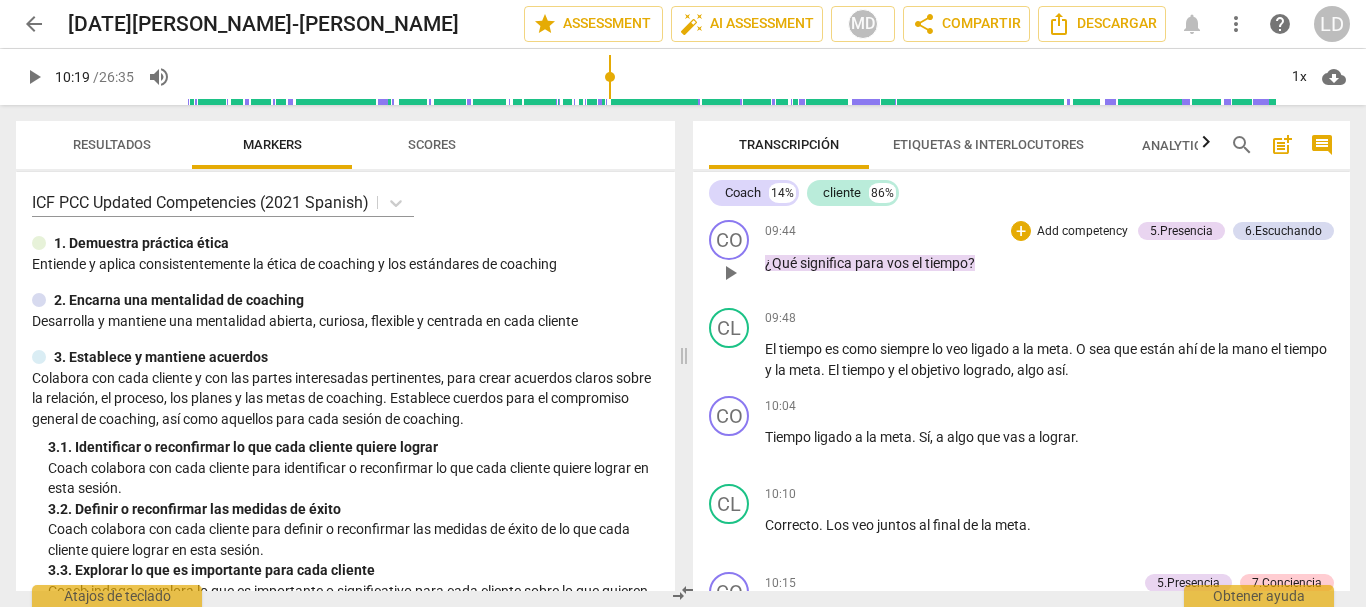 scroll, scrollTop: 3287, scrollLeft: 0, axis: vertical 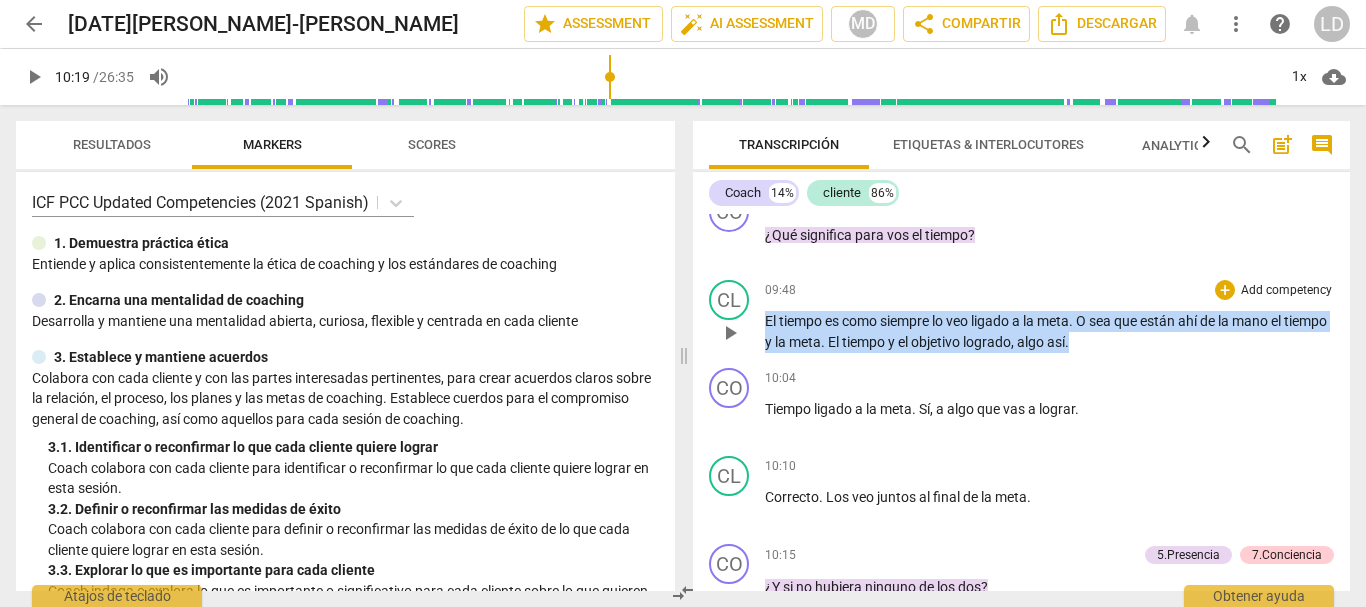 drag, startPoint x: 1151, startPoint y: 346, endPoint x: 759, endPoint y: 317, distance: 393.07123 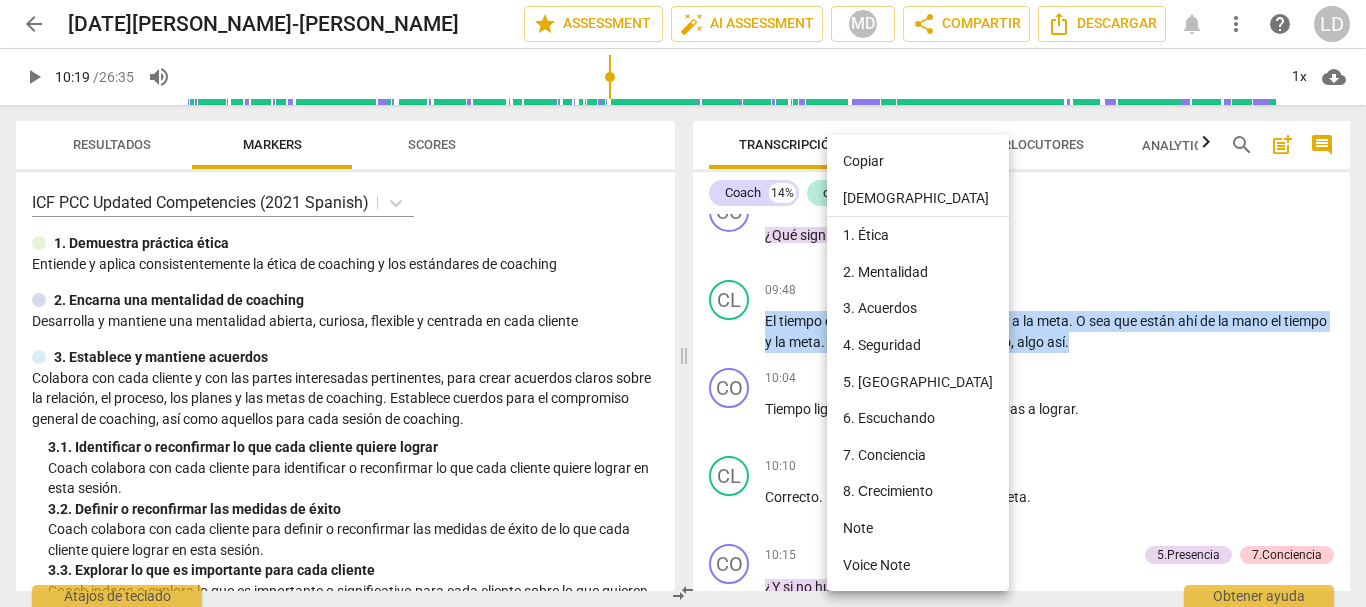 click on "Copiar" at bounding box center (918, 161) 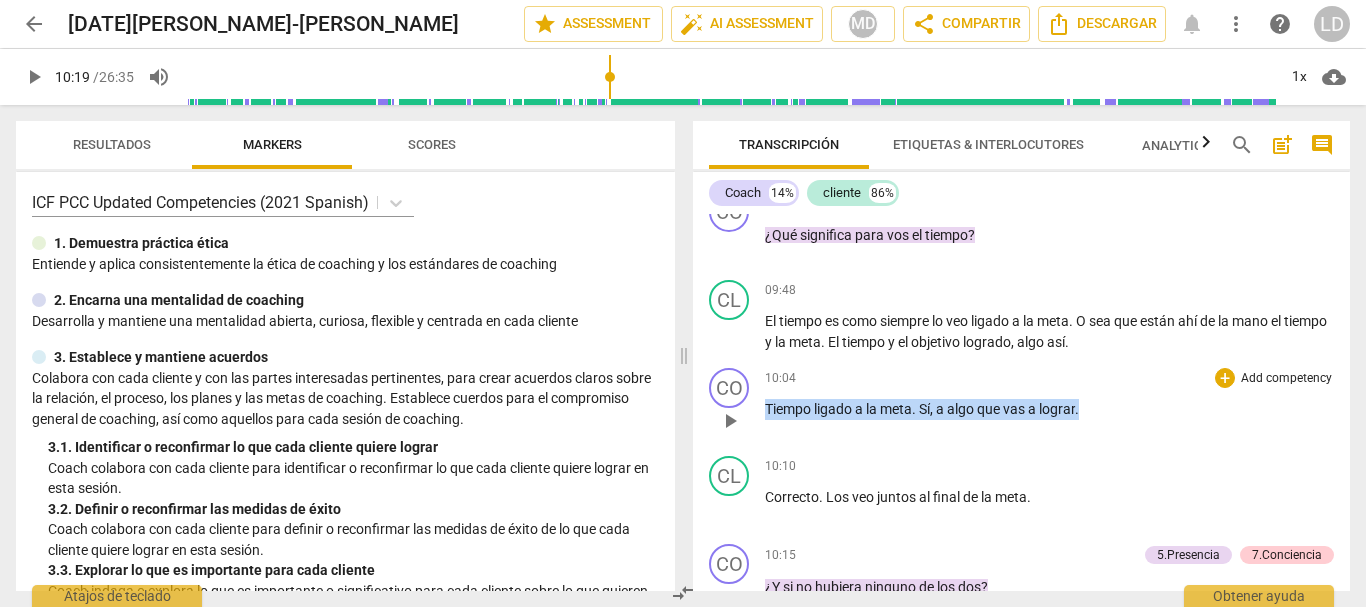 drag, startPoint x: 1108, startPoint y: 411, endPoint x: 768, endPoint y: 402, distance: 340.1191 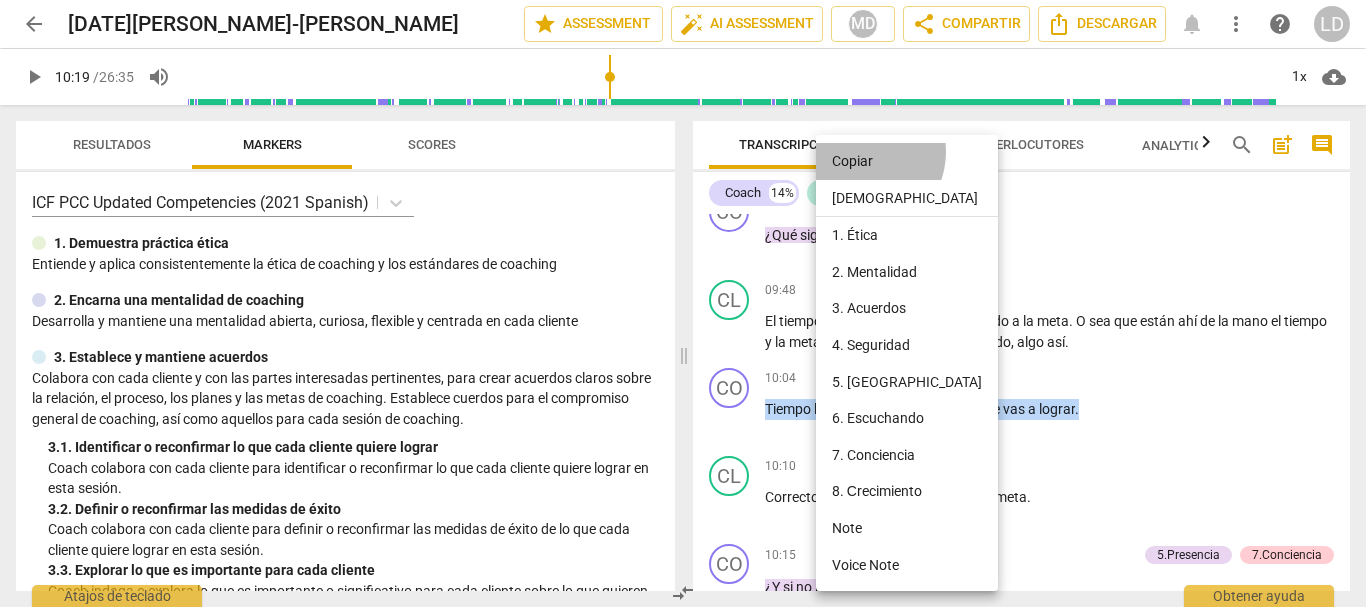 drag, startPoint x: 861, startPoint y: 152, endPoint x: 664, endPoint y: 2, distance: 247.60654 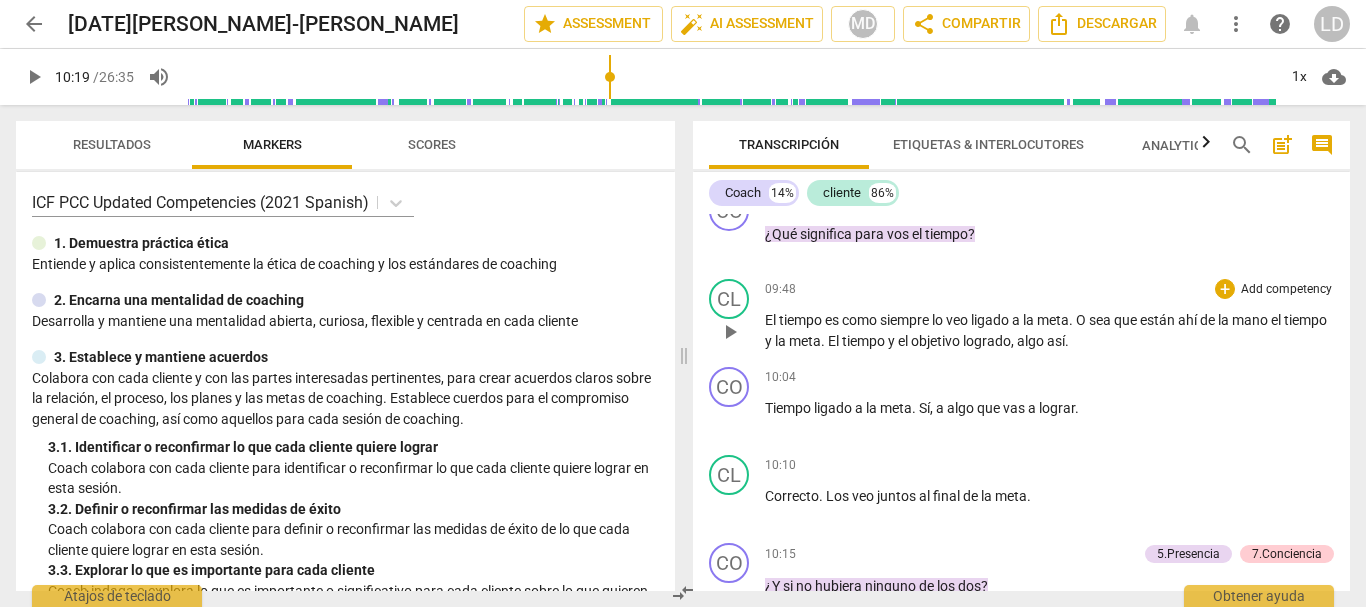 scroll, scrollTop: 3287, scrollLeft: 0, axis: vertical 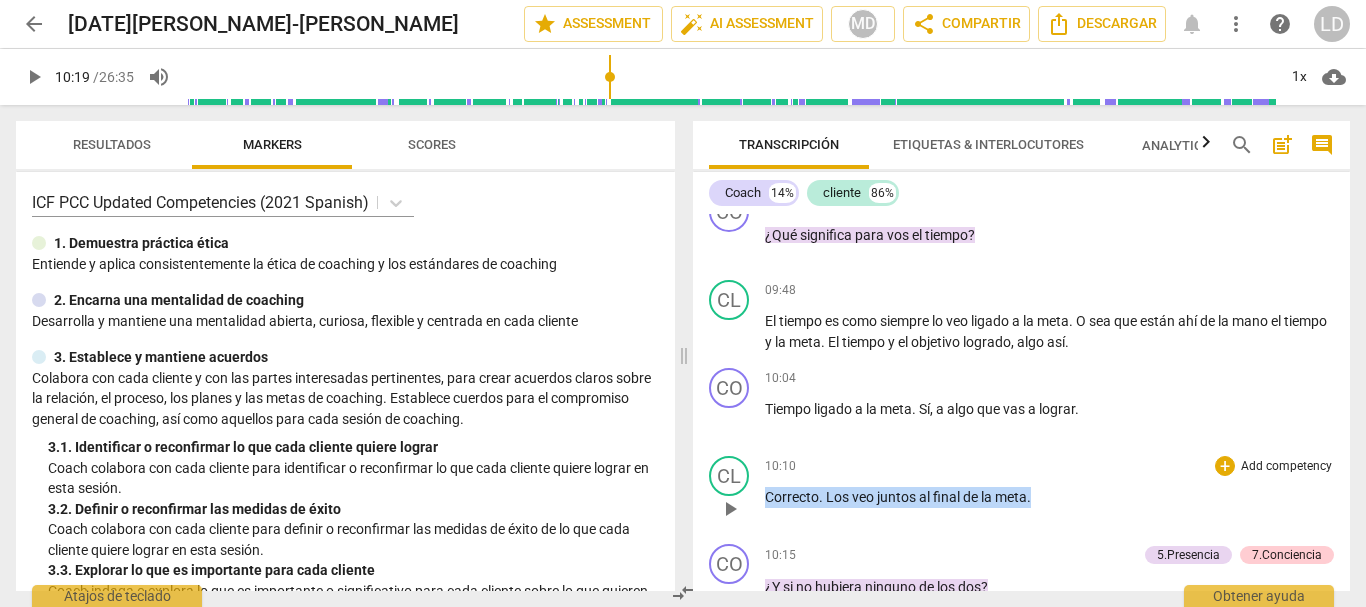 drag, startPoint x: 1042, startPoint y: 505, endPoint x: 767, endPoint y: 496, distance: 275.14725 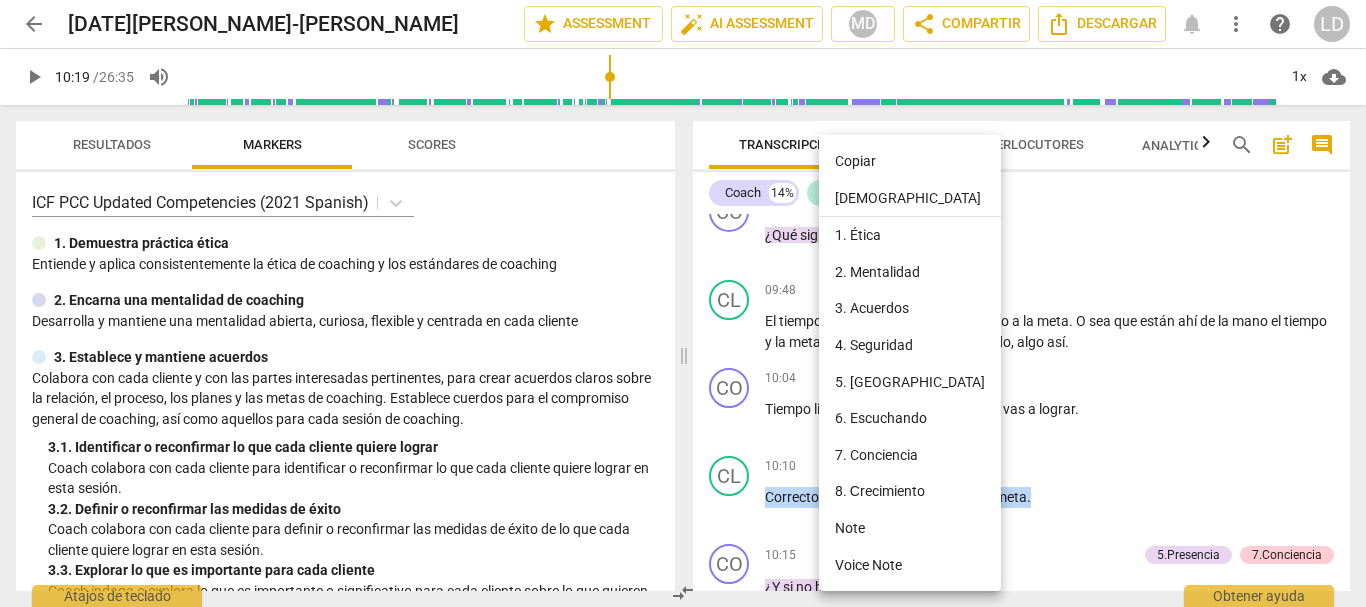click on "Copiar" at bounding box center [910, 161] 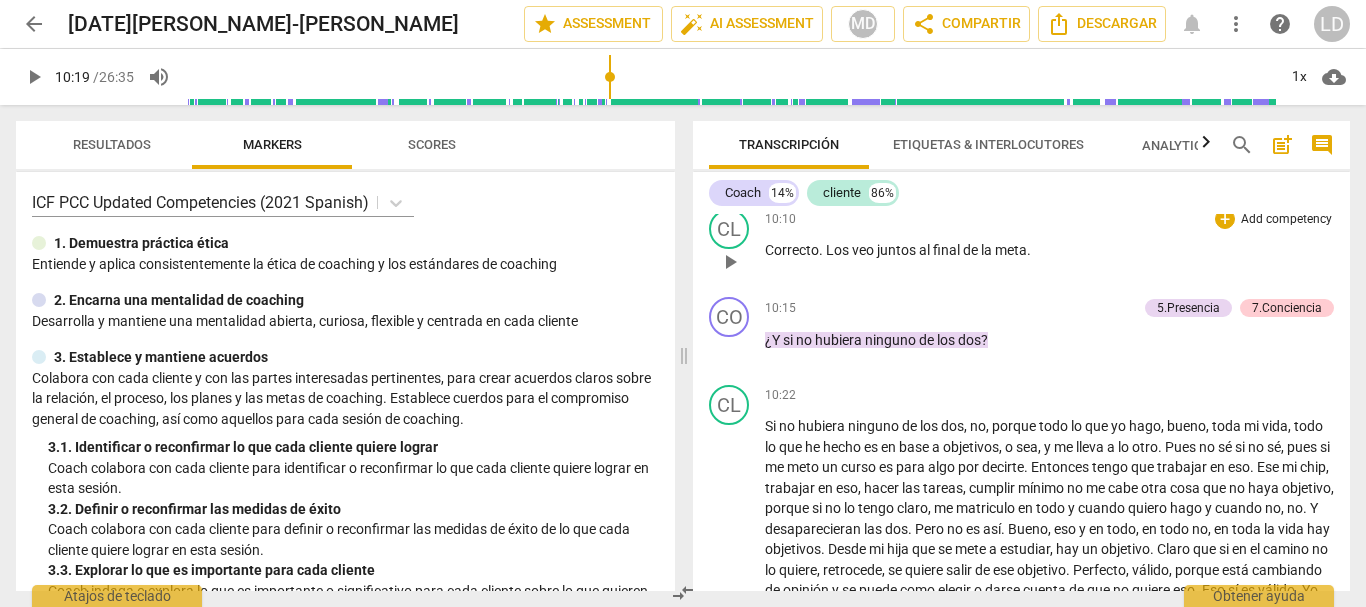 scroll, scrollTop: 3587, scrollLeft: 0, axis: vertical 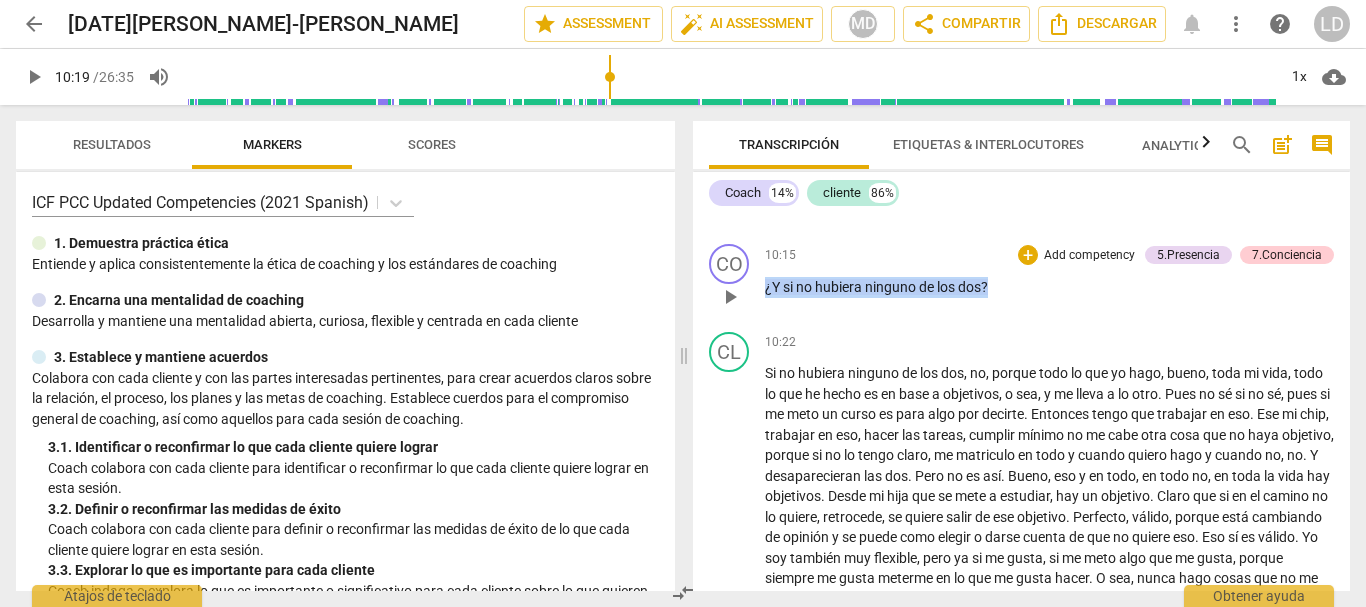 drag, startPoint x: 1016, startPoint y: 282, endPoint x: 749, endPoint y: 285, distance: 267.01685 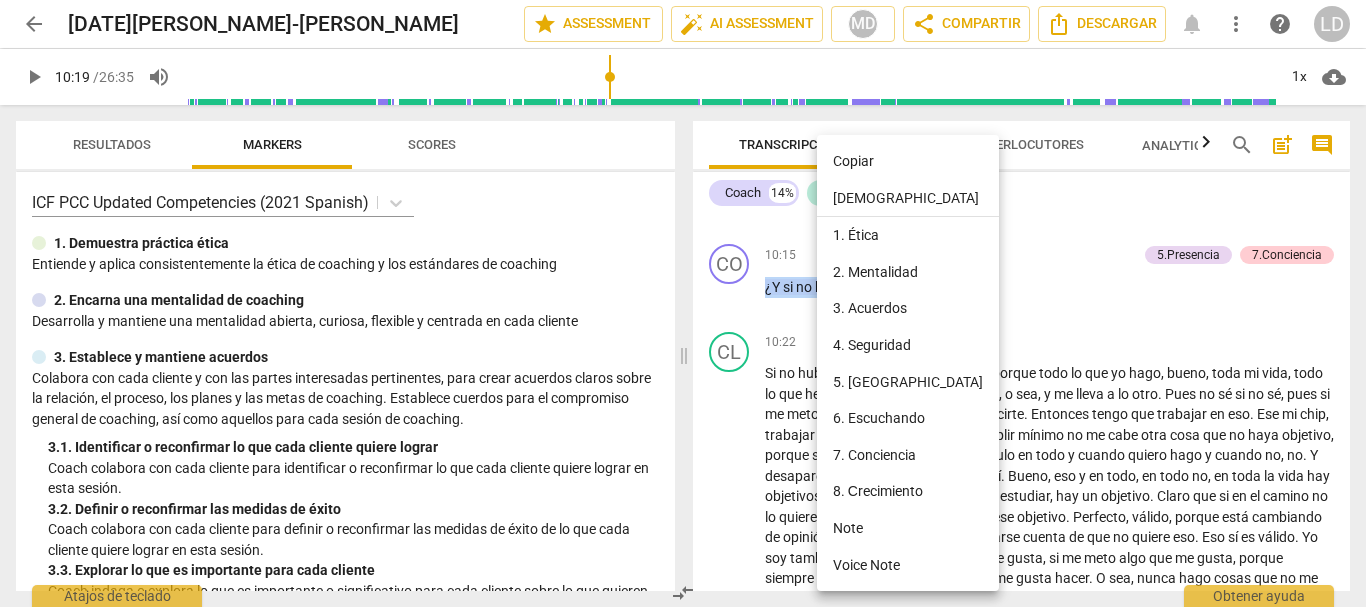 click on "Copiar" at bounding box center [908, 161] 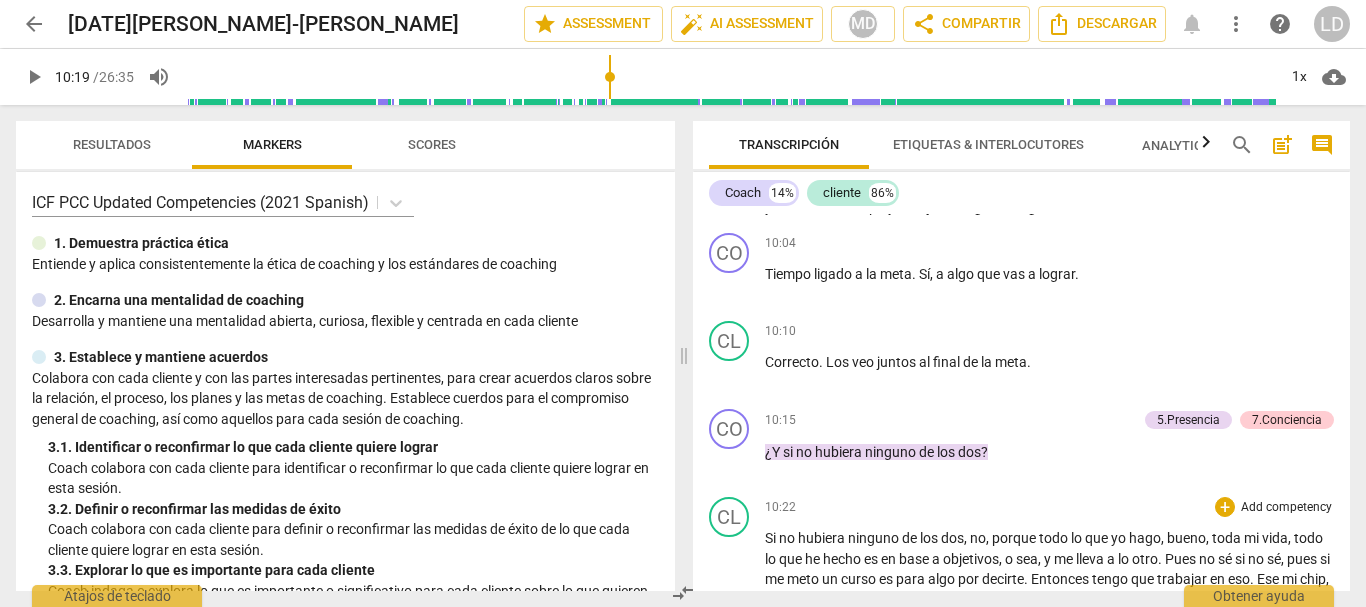 scroll, scrollTop: 3387, scrollLeft: 0, axis: vertical 